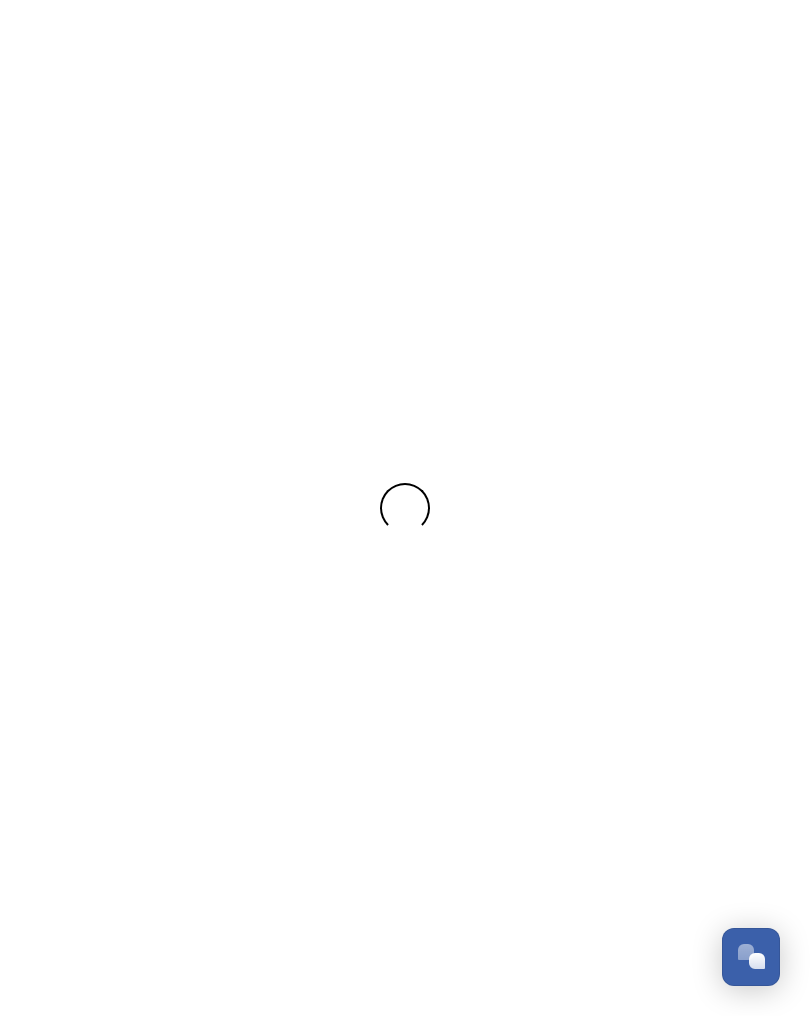 scroll, scrollTop: 0, scrollLeft: 0, axis: both 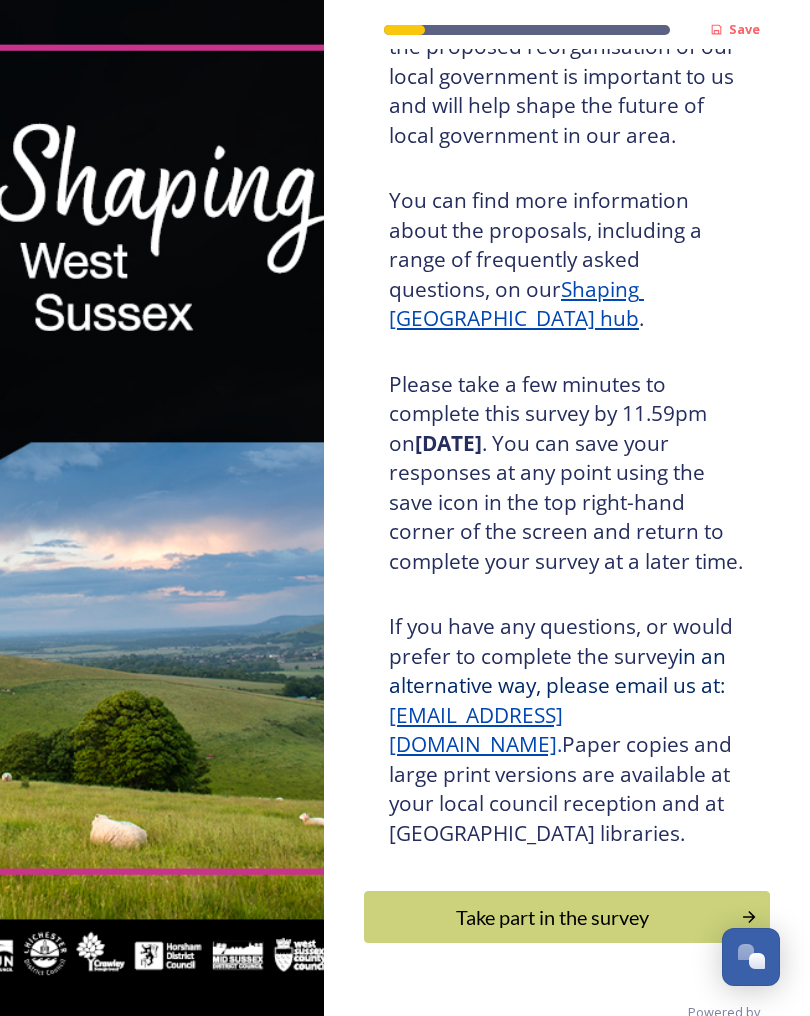click on "Take part in the survey" at bounding box center (552, 917) 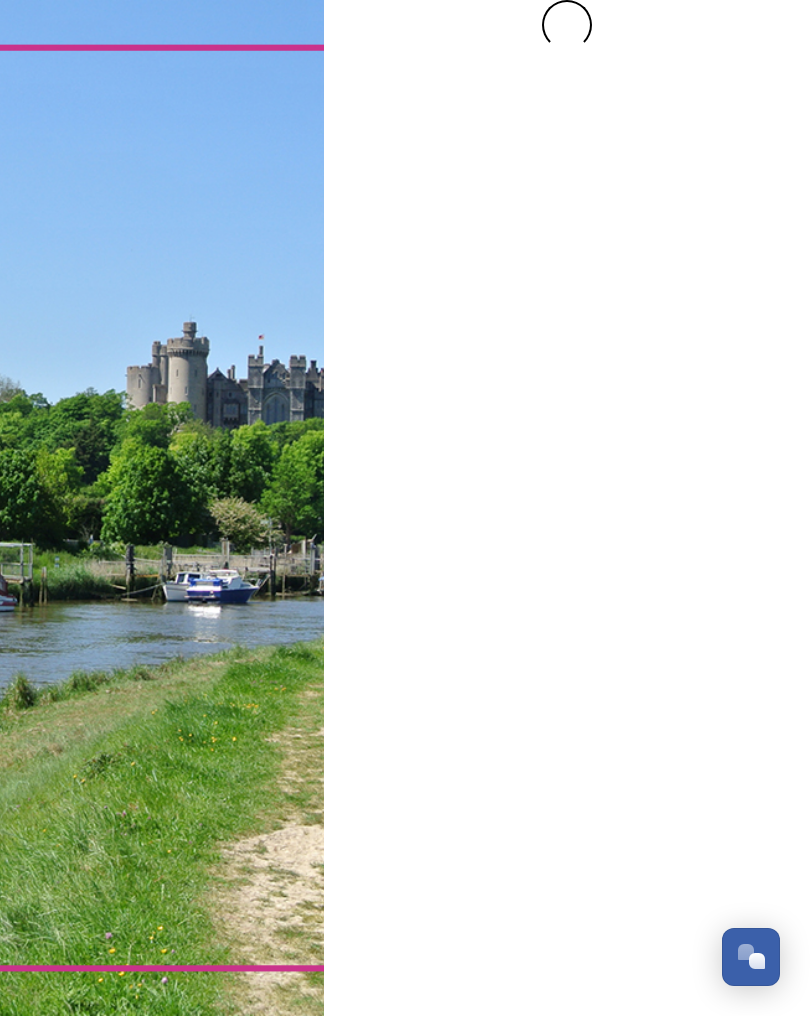 scroll, scrollTop: 0, scrollLeft: 0, axis: both 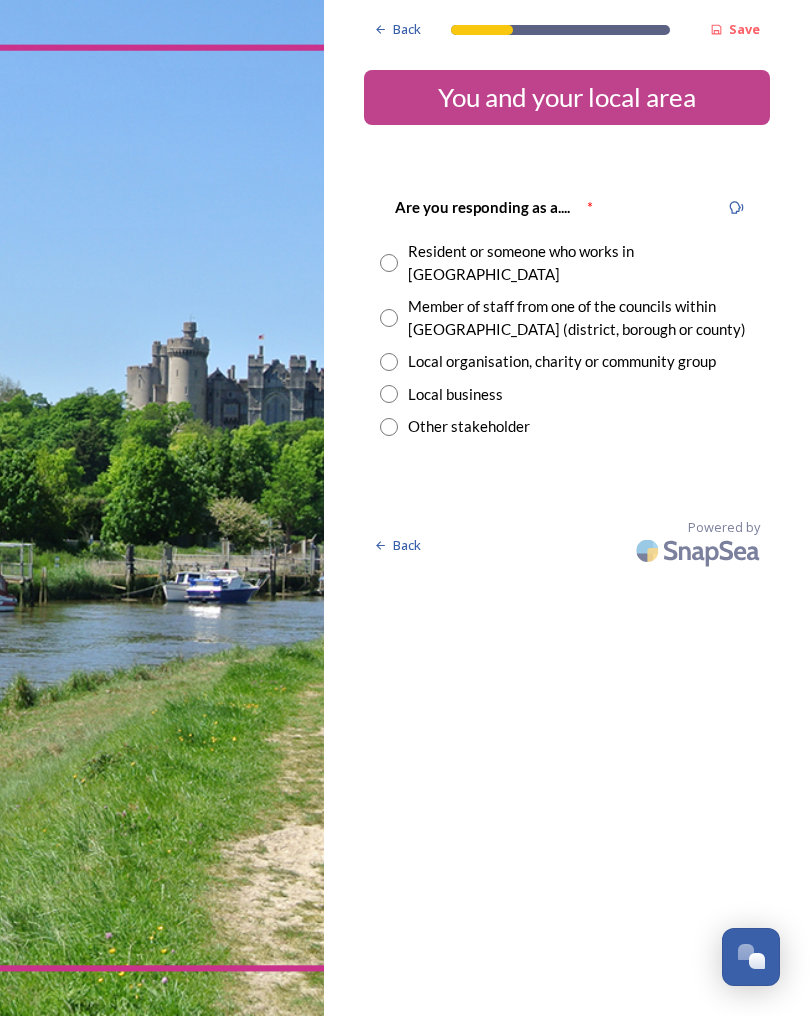 click at bounding box center [389, 263] 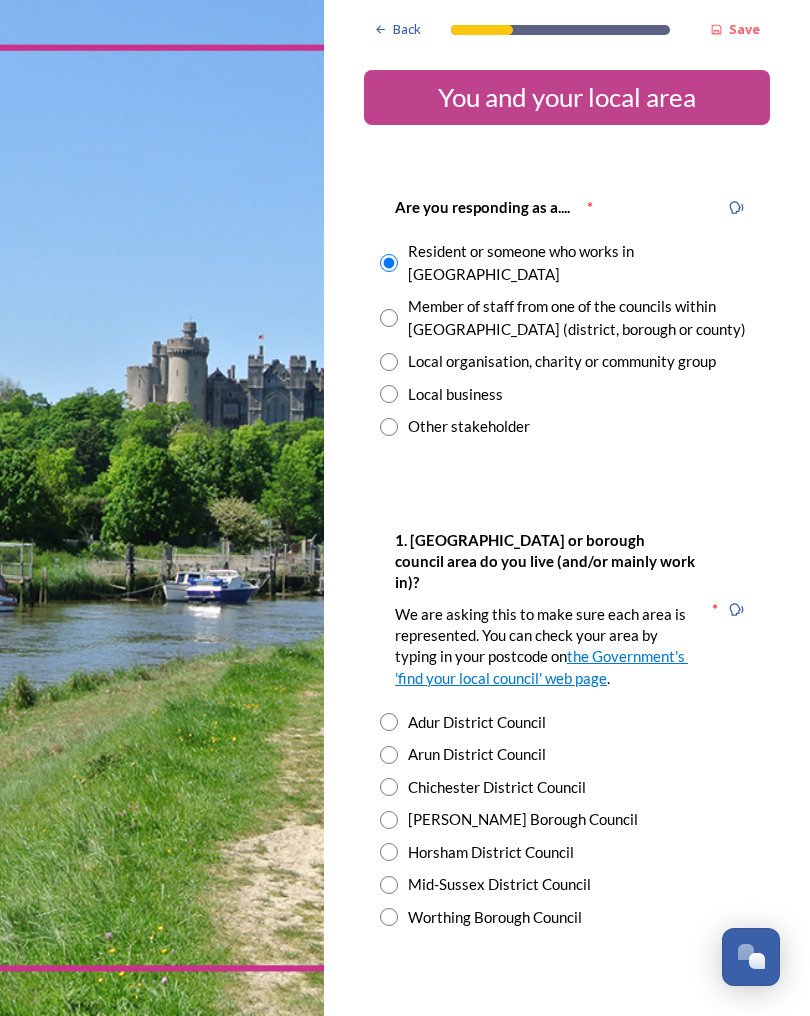 click on "Adur District Council" at bounding box center [477, 722] 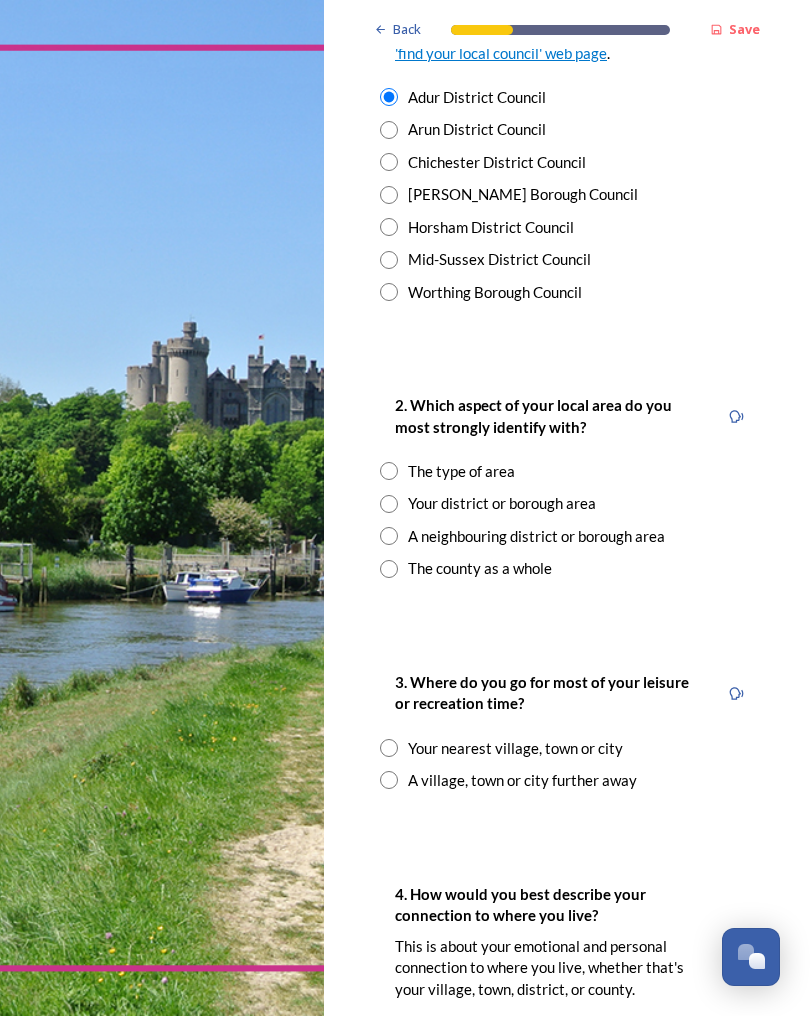 scroll, scrollTop: 626, scrollLeft: 0, axis: vertical 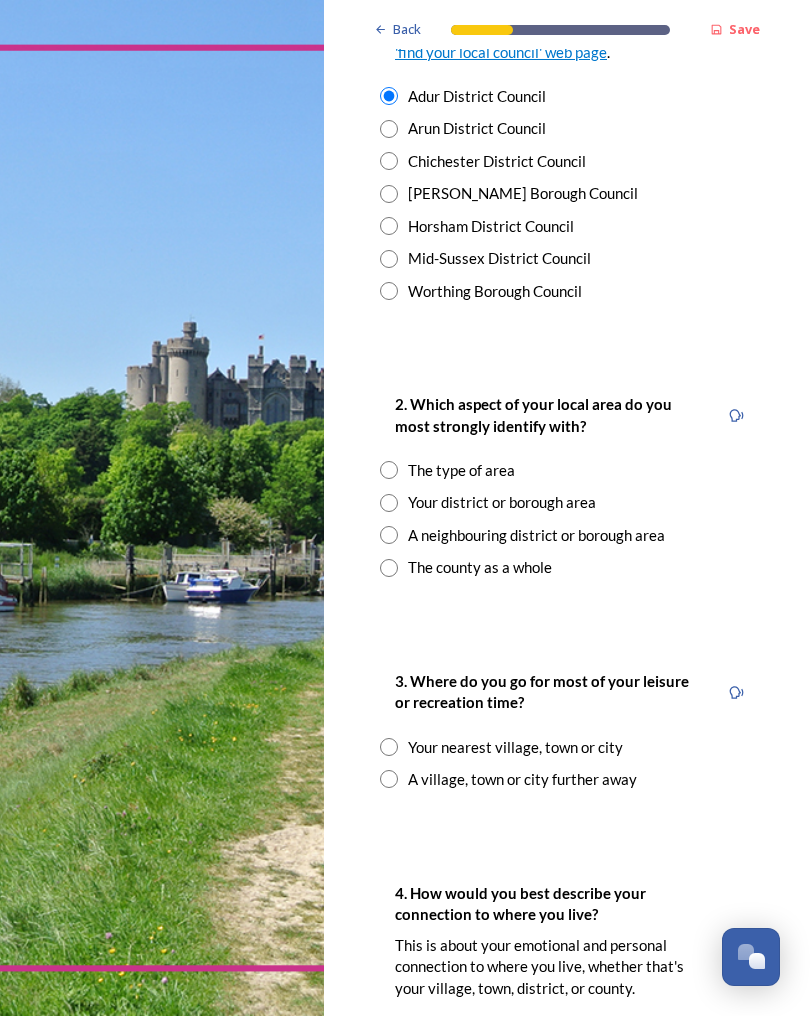 click at bounding box center (389, 470) 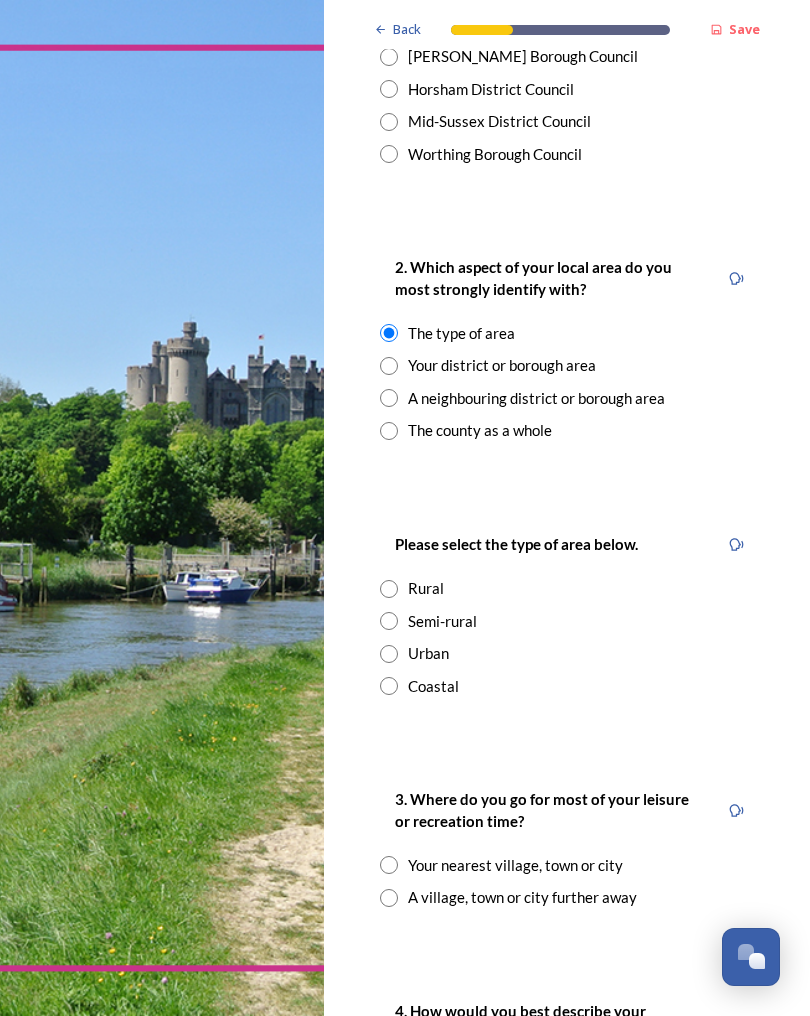 scroll, scrollTop: 763, scrollLeft: 0, axis: vertical 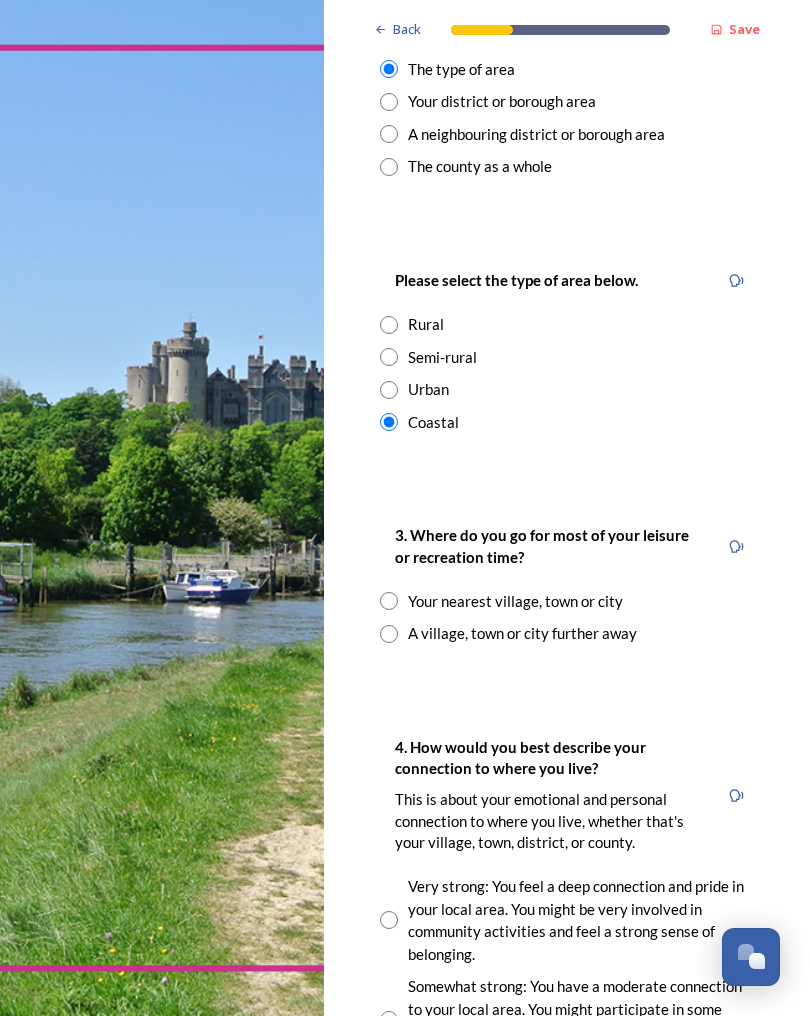 click at bounding box center [389, 601] 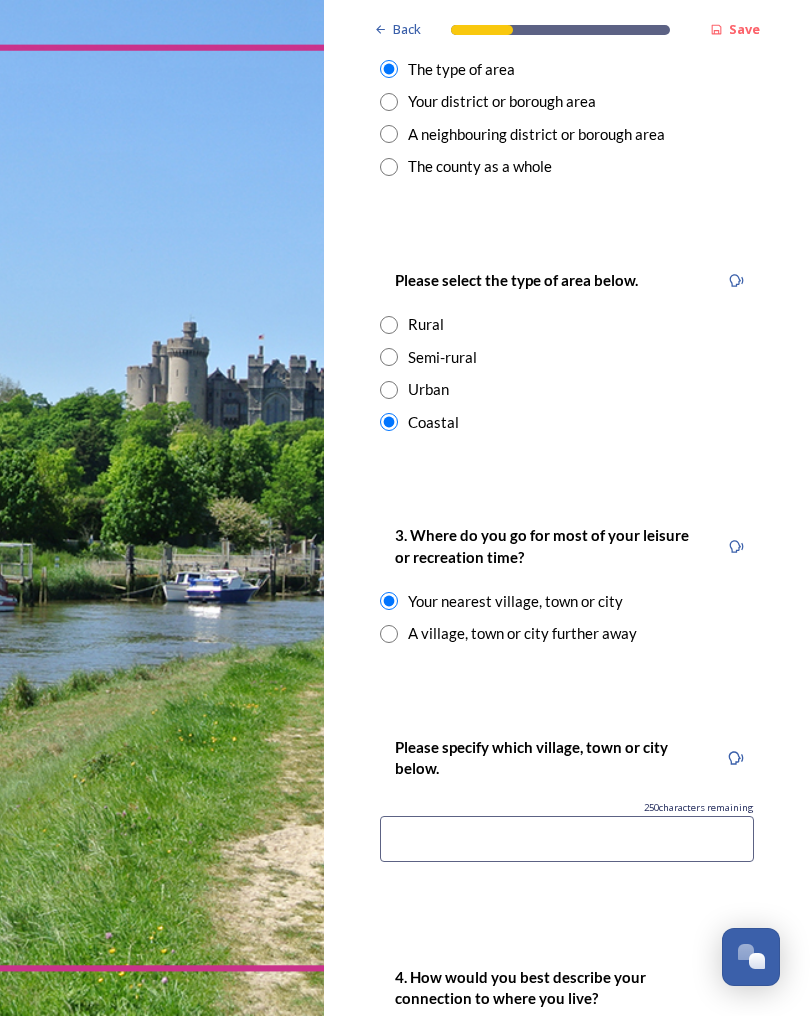 click at bounding box center [567, 839] 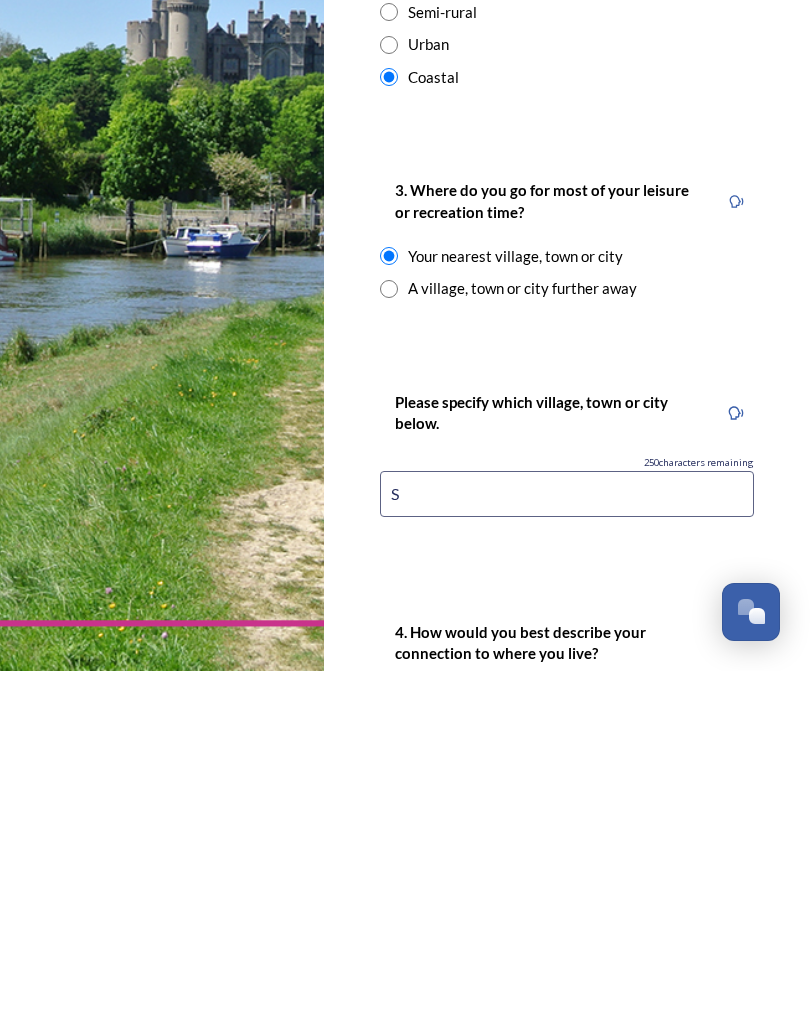 scroll, scrollTop: 25, scrollLeft: 0, axis: vertical 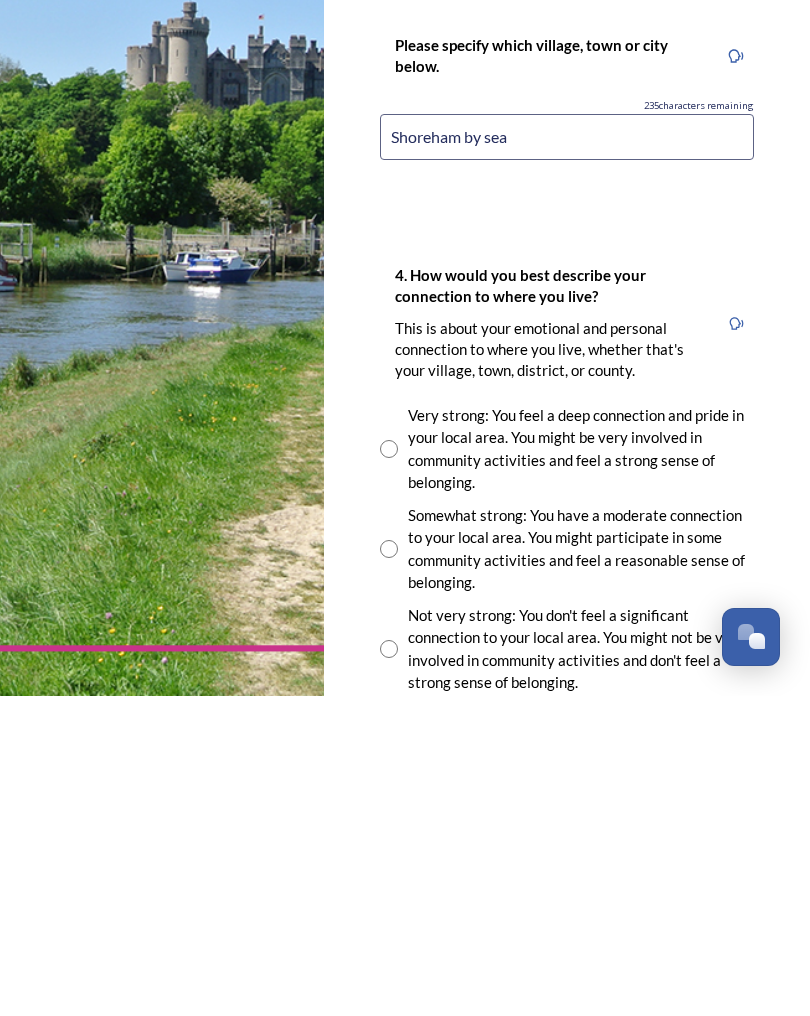 type on "Shoreham by sea" 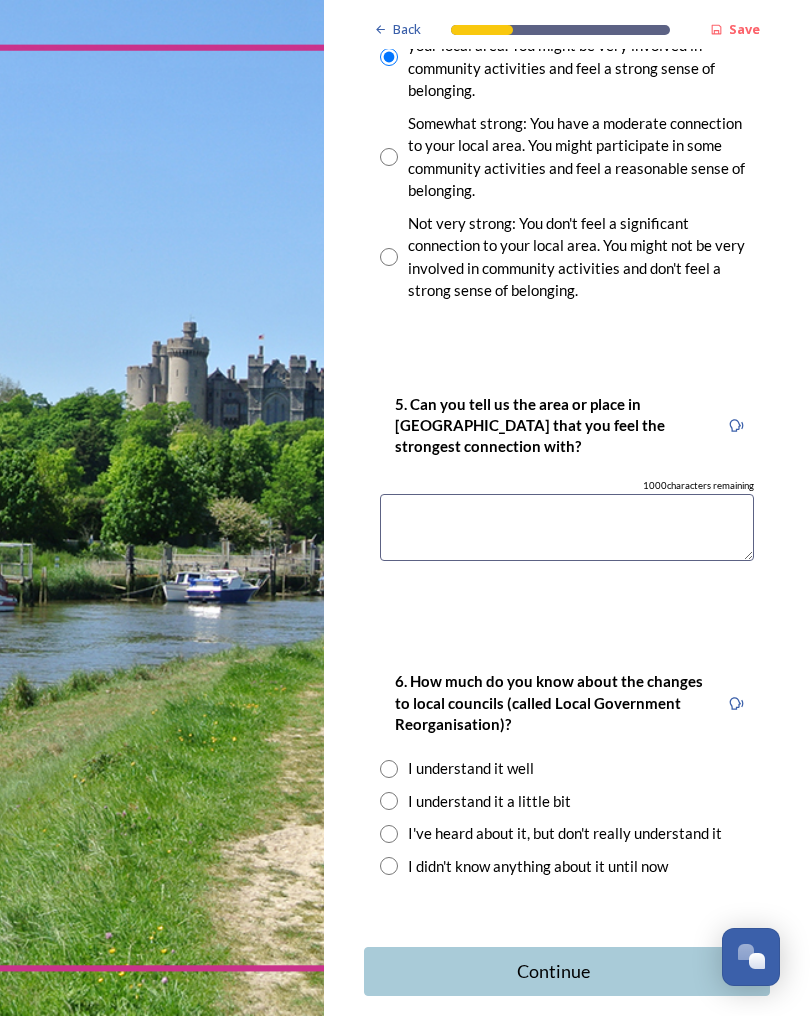 scroll, scrollTop: 2118, scrollLeft: 0, axis: vertical 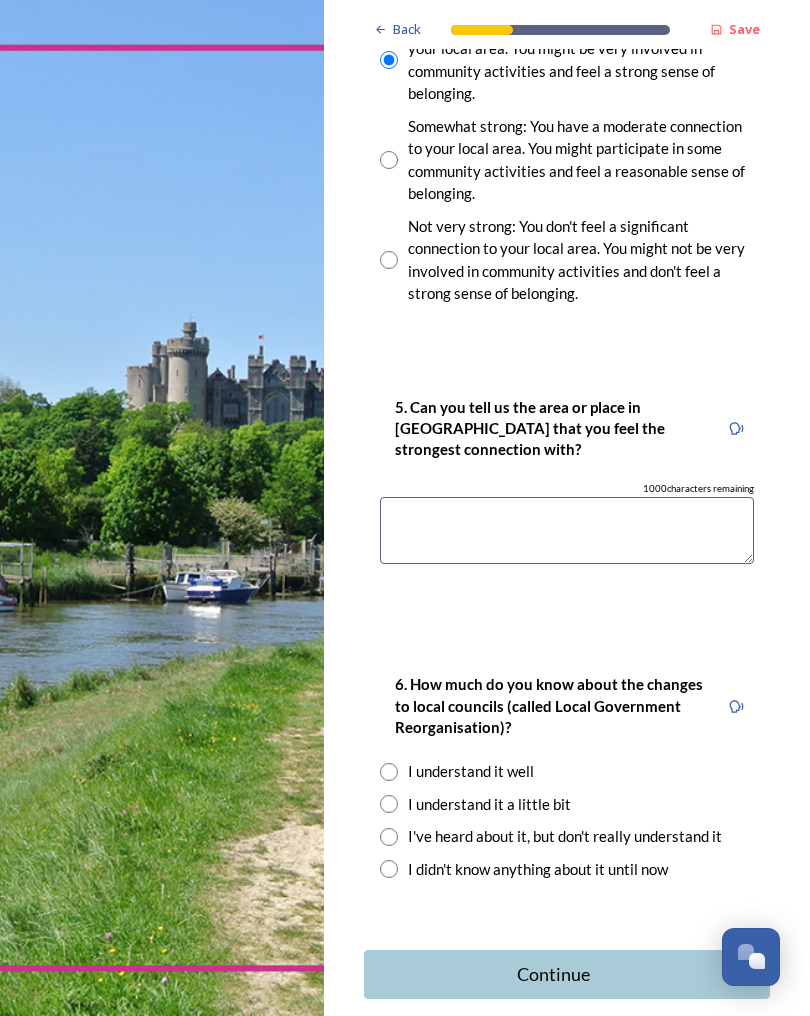 click at bounding box center [389, 804] 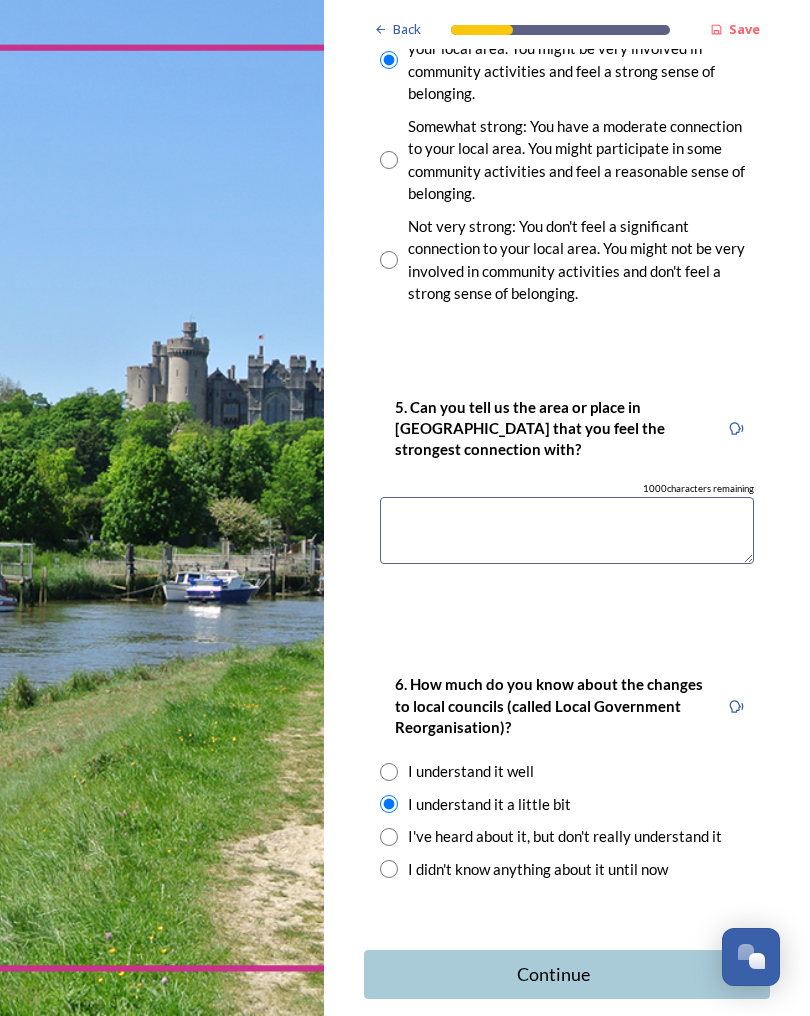 click on "Continue" at bounding box center [553, 974] 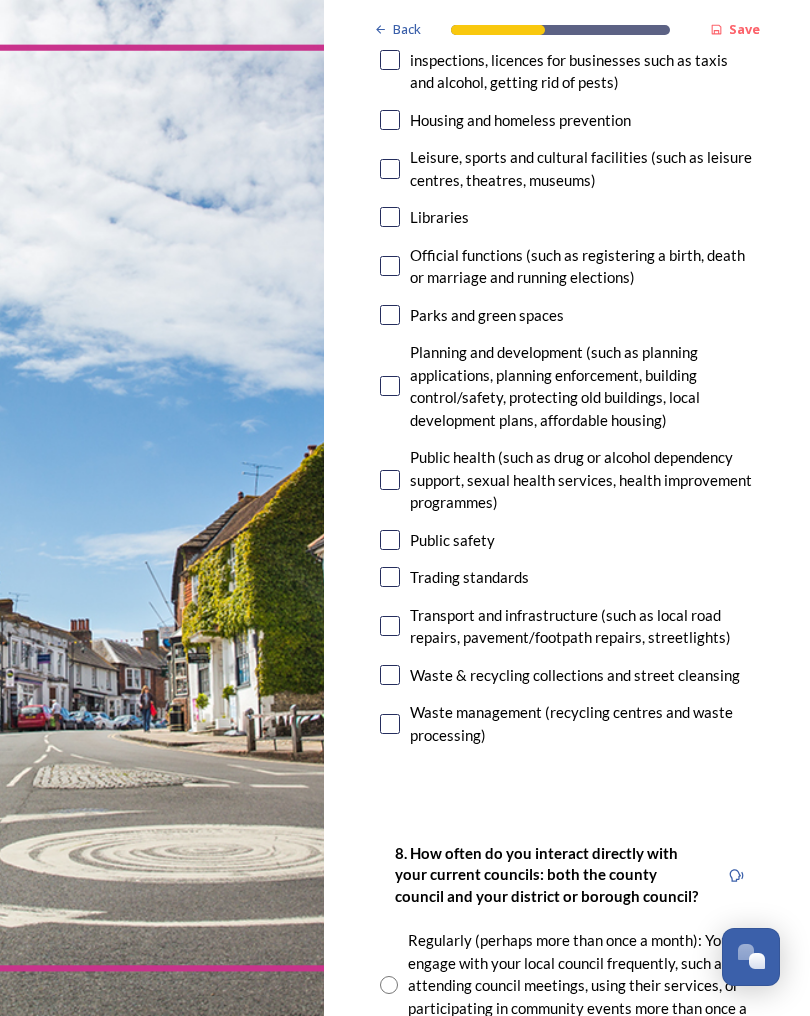 scroll, scrollTop: 706, scrollLeft: 0, axis: vertical 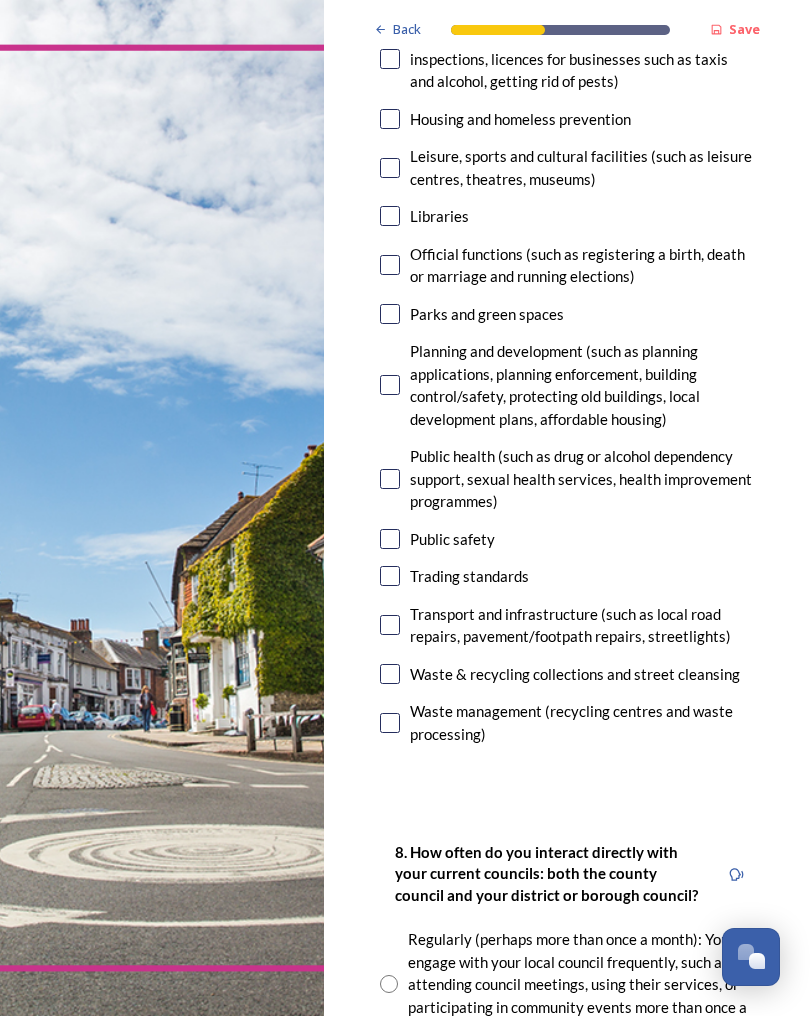 click at bounding box center (390, 723) 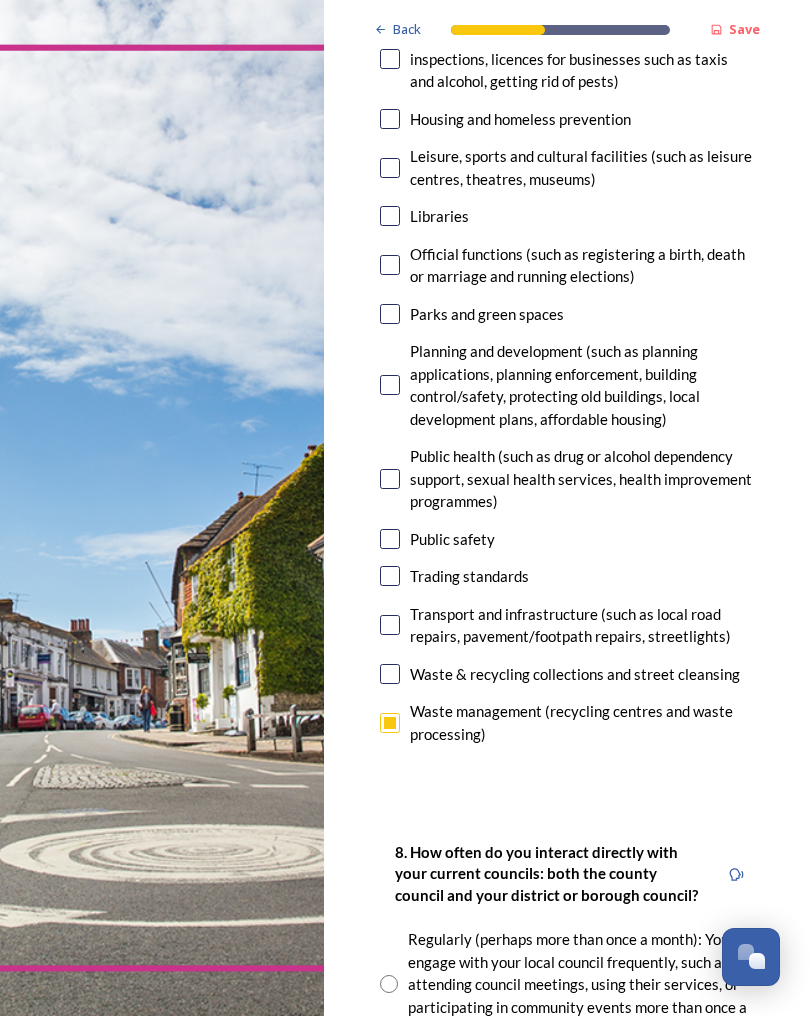 click on "Transport and infrastructure (such as local road repairs, pavement/footpath repairs, streetlights)" at bounding box center [567, 625] 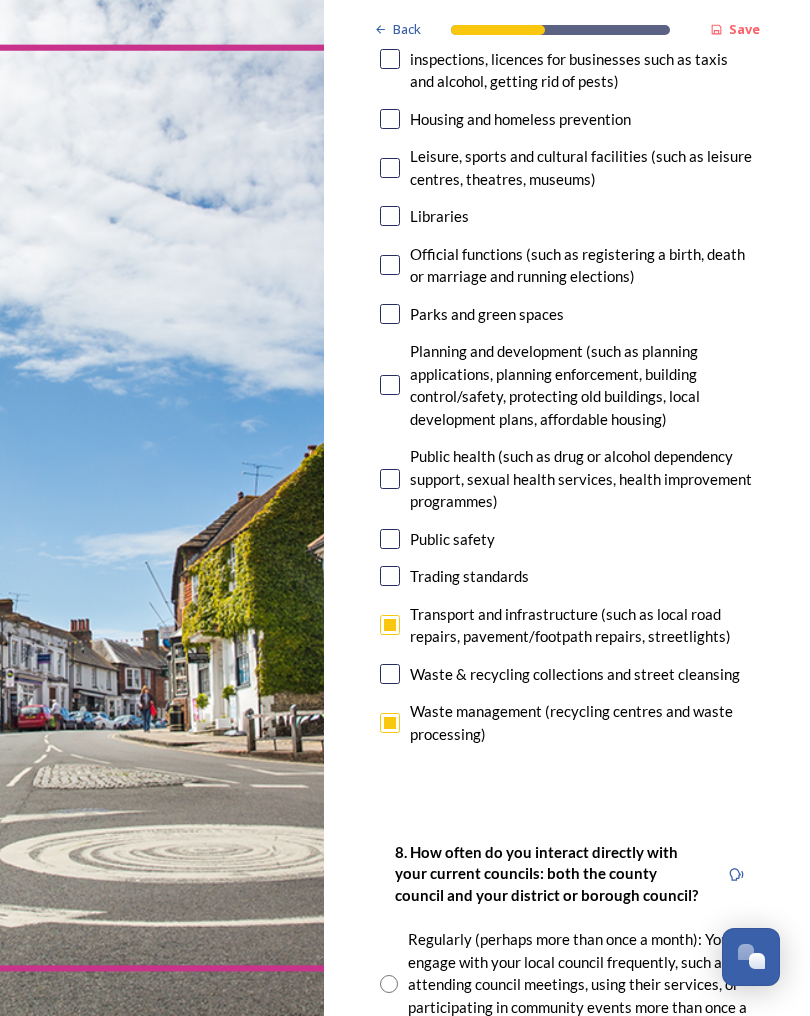 click at bounding box center [390, 625] 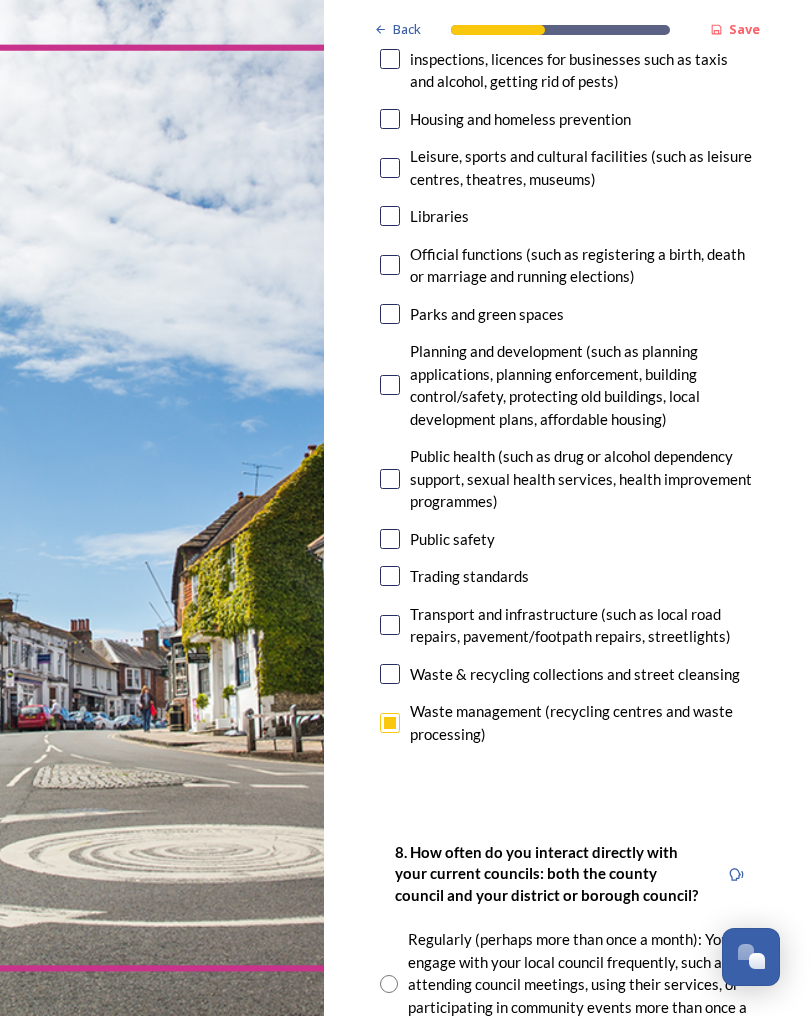 click at bounding box center [390, 674] 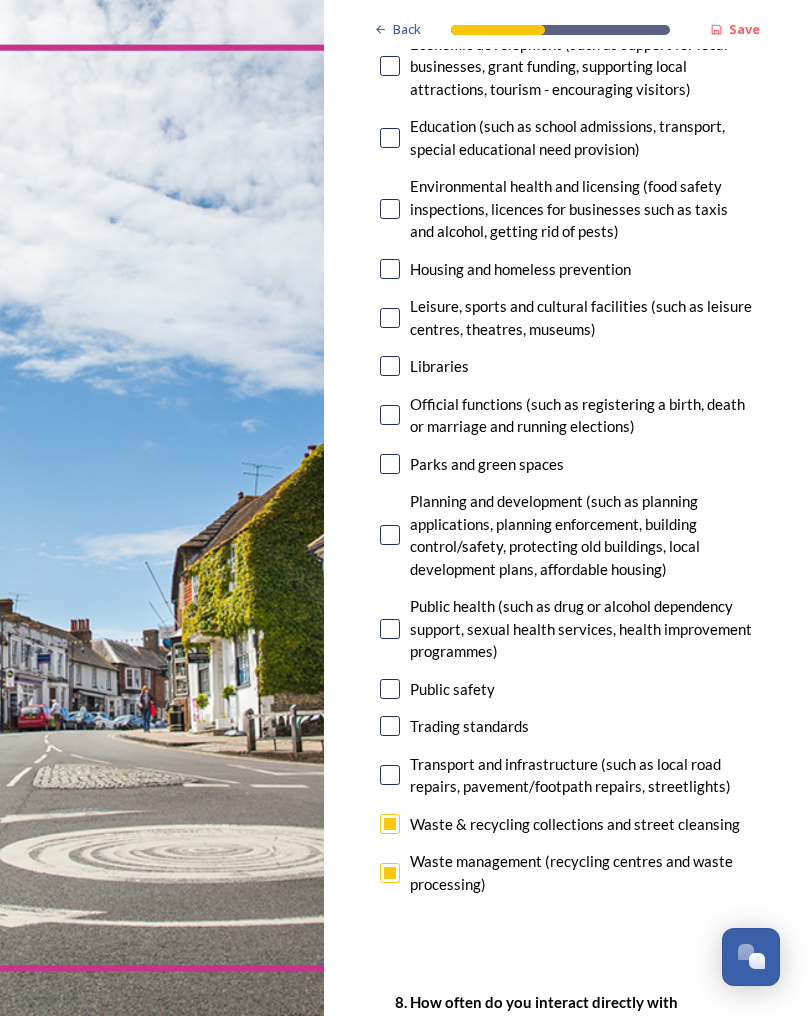 scroll, scrollTop: 557, scrollLeft: 0, axis: vertical 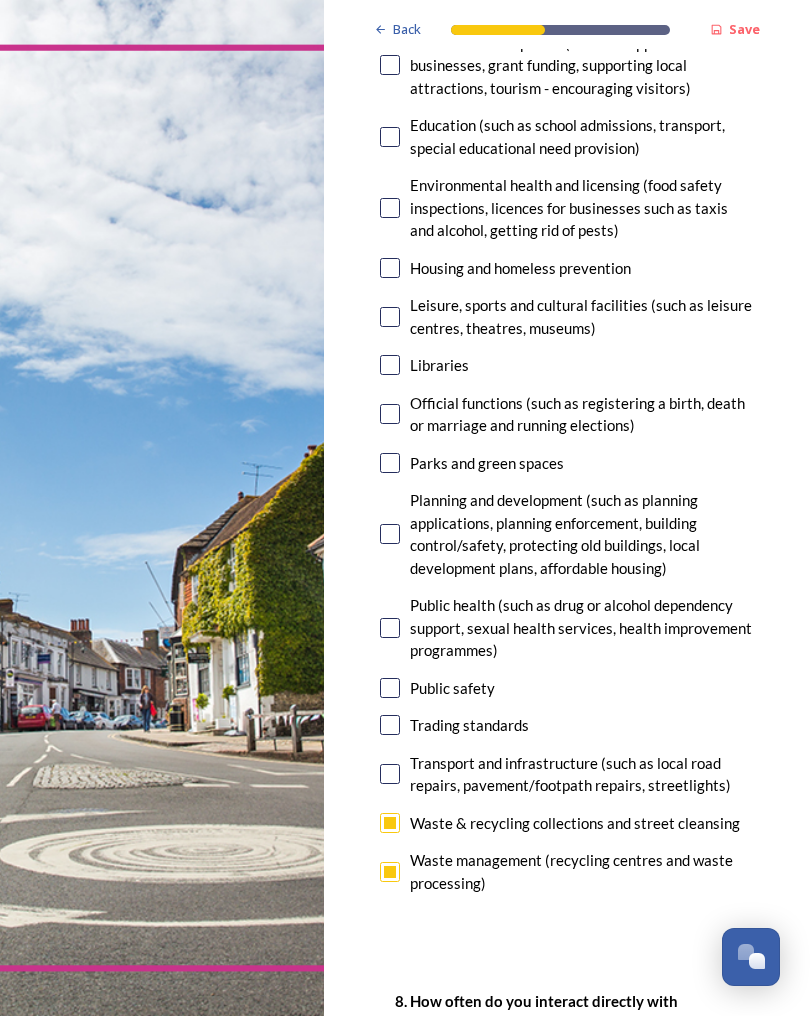 click at bounding box center (390, 688) 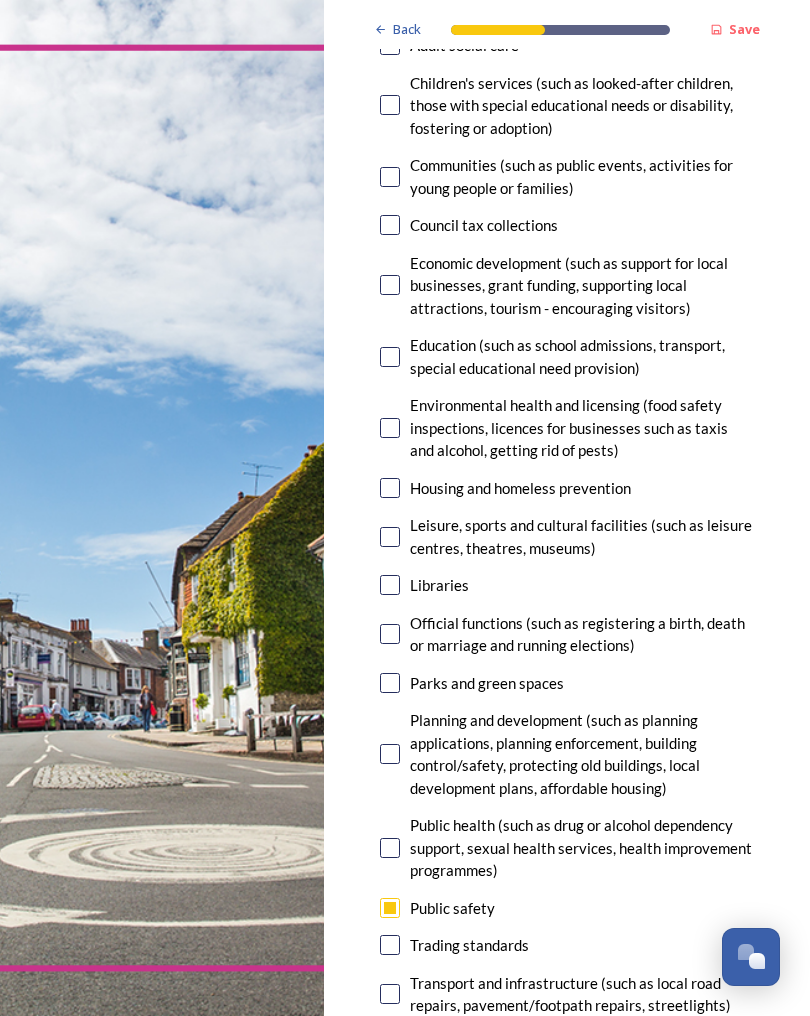 scroll, scrollTop: 339, scrollLeft: 0, axis: vertical 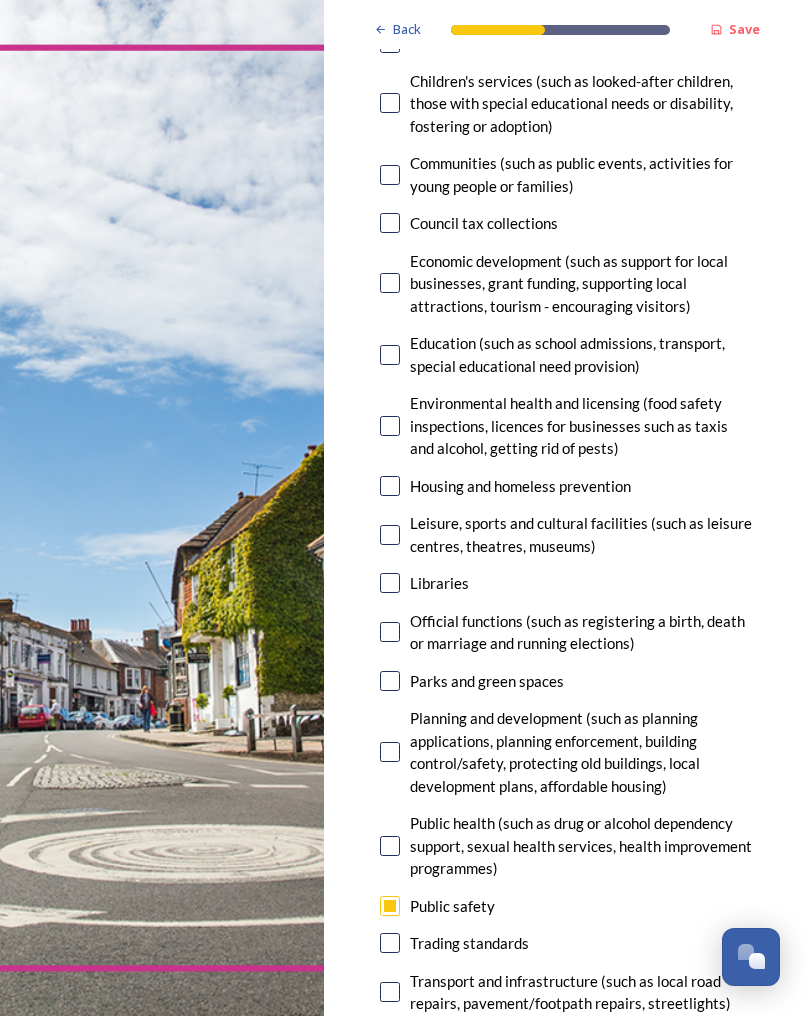 click at bounding box center [390, 681] 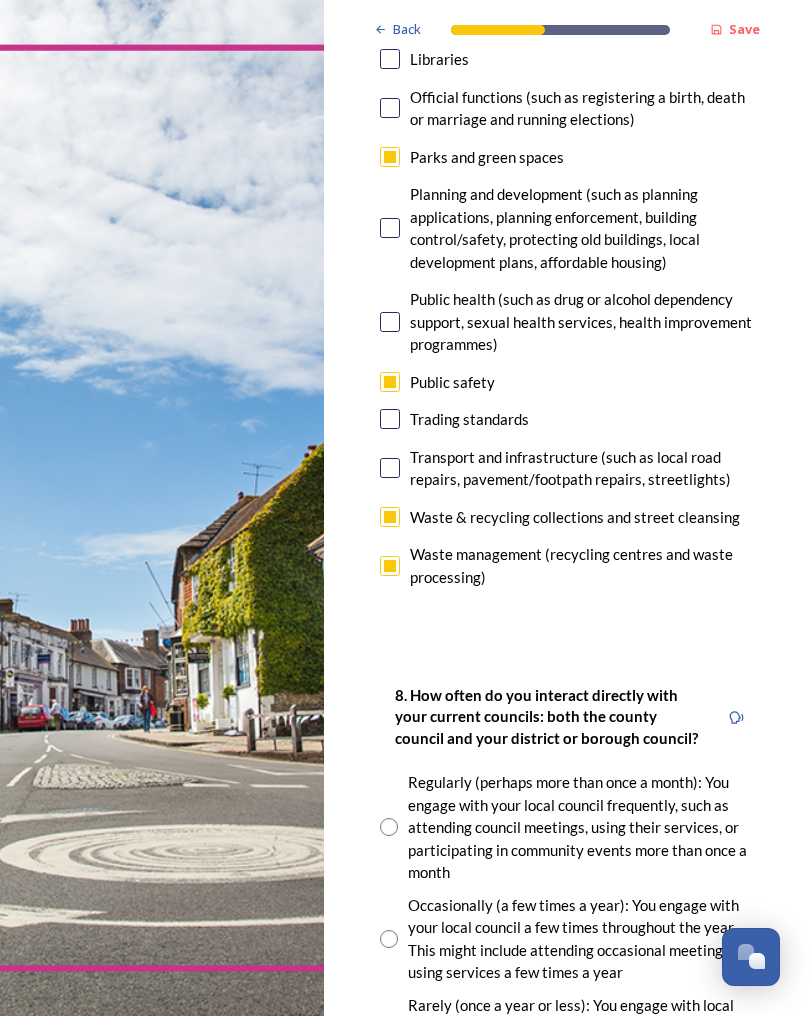 scroll, scrollTop: 863, scrollLeft: 0, axis: vertical 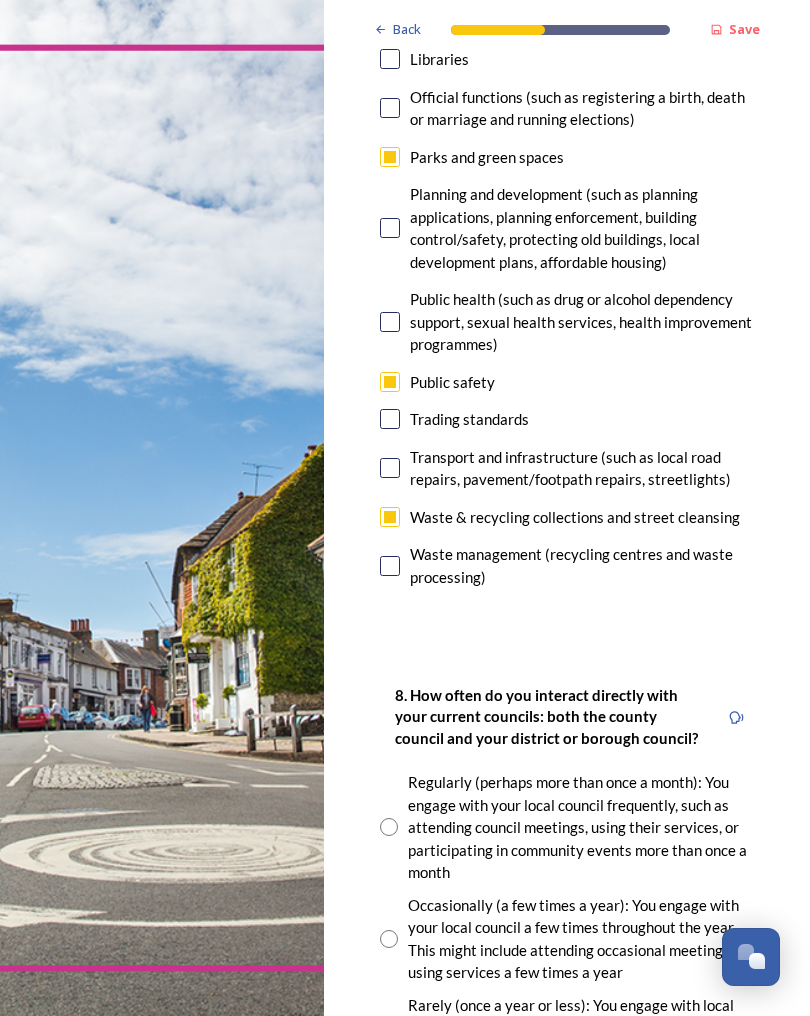 checkbox on "false" 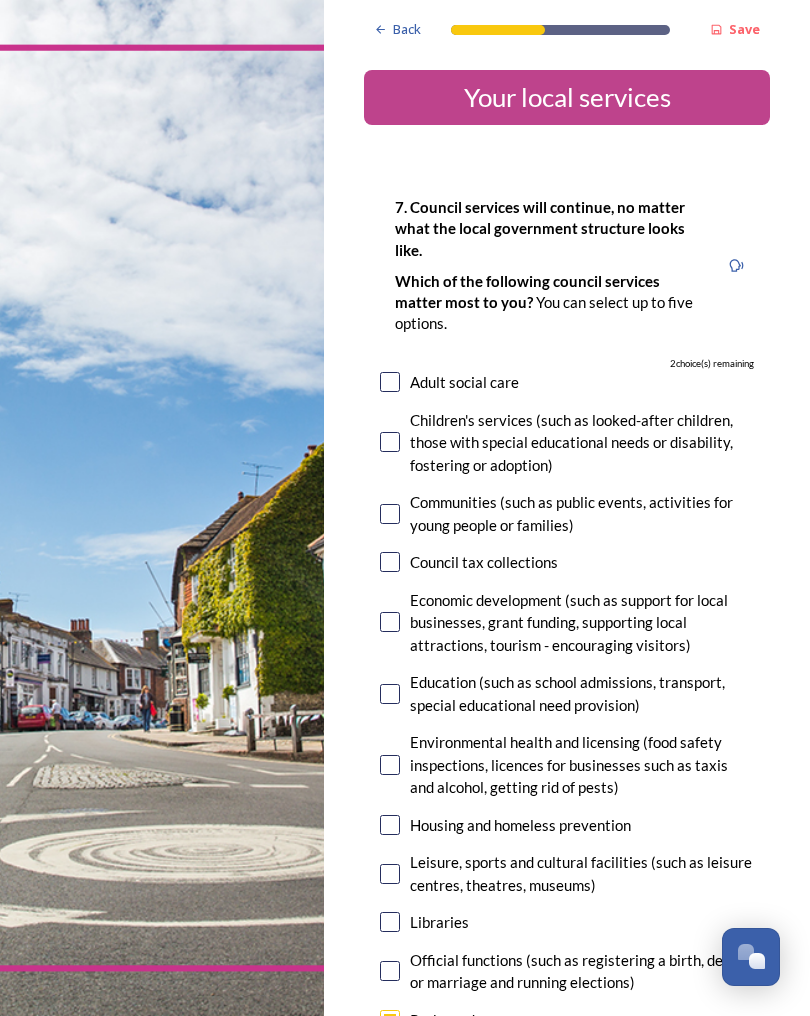 scroll, scrollTop: 0, scrollLeft: 0, axis: both 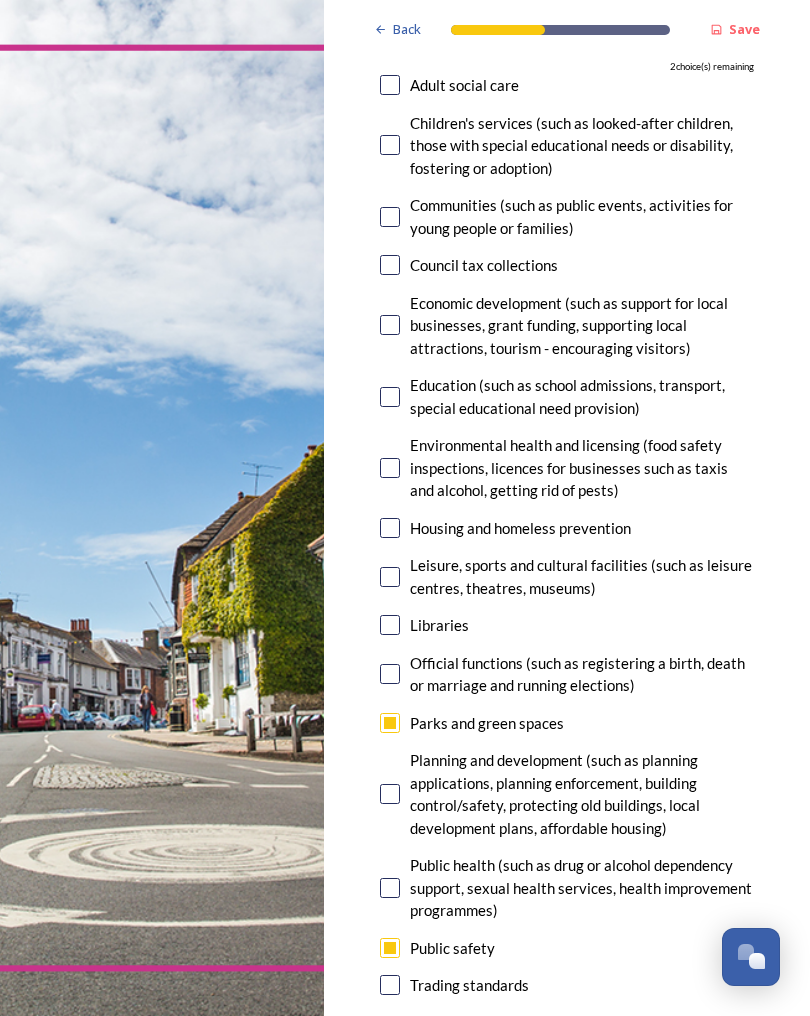 click at bounding box center (390, 397) 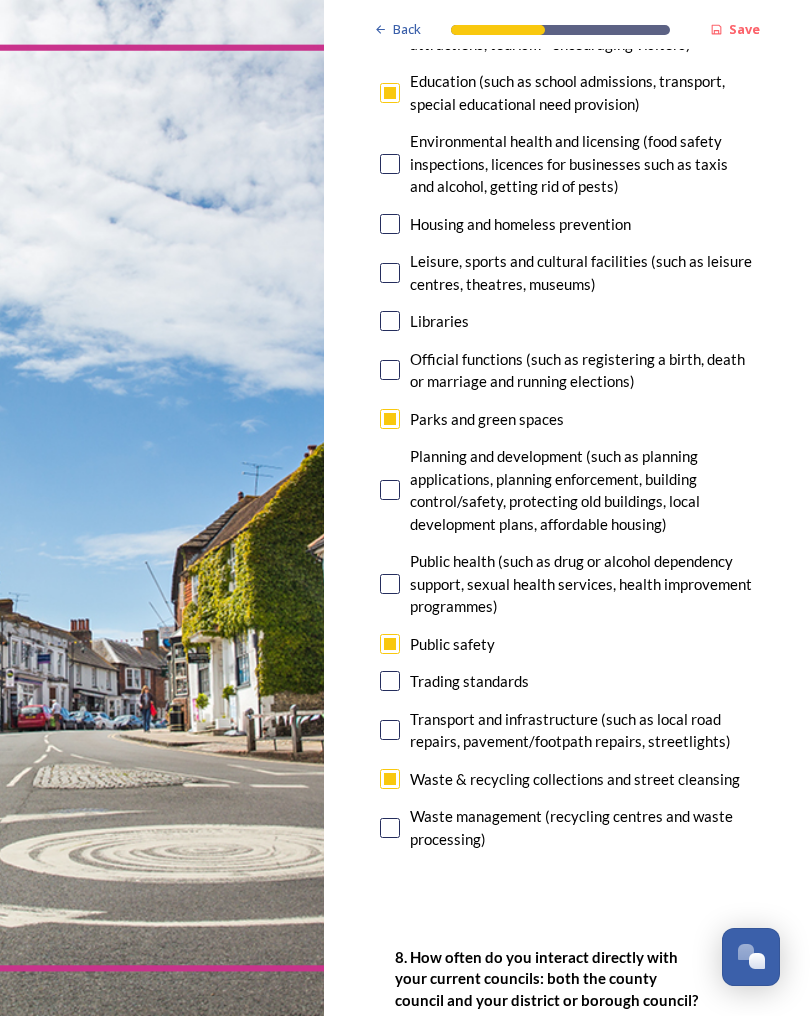scroll, scrollTop: 605, scrollLeft: 0, axis: vertical 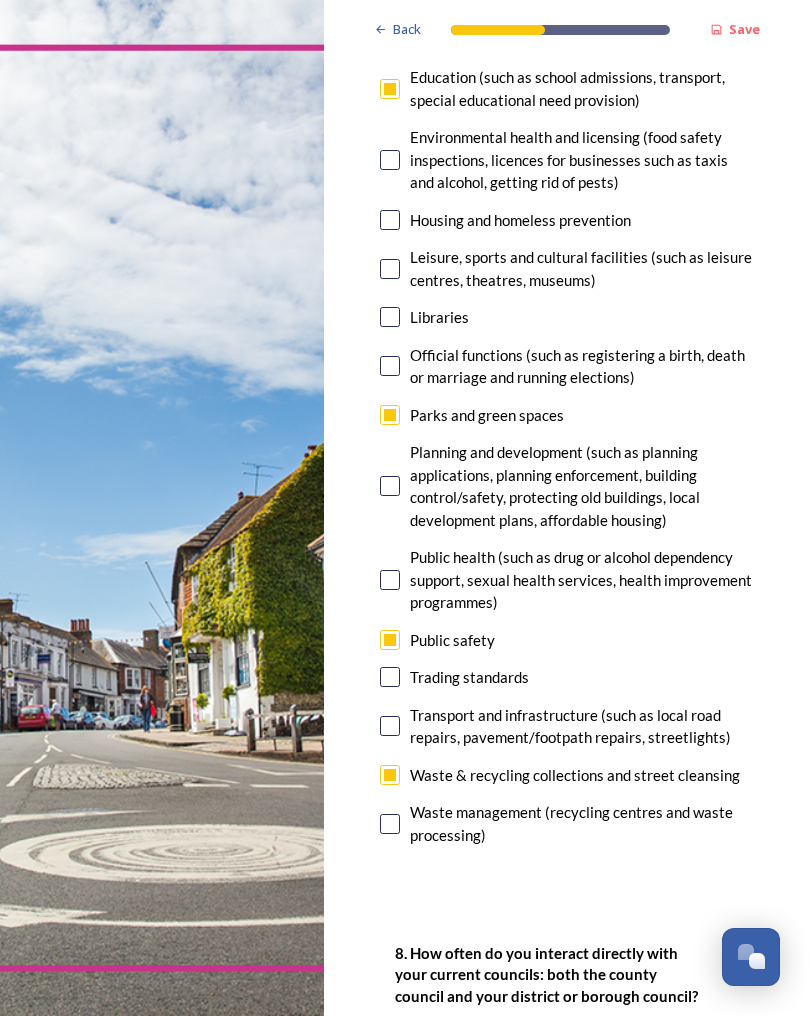 click at bounding box center [390, 726] 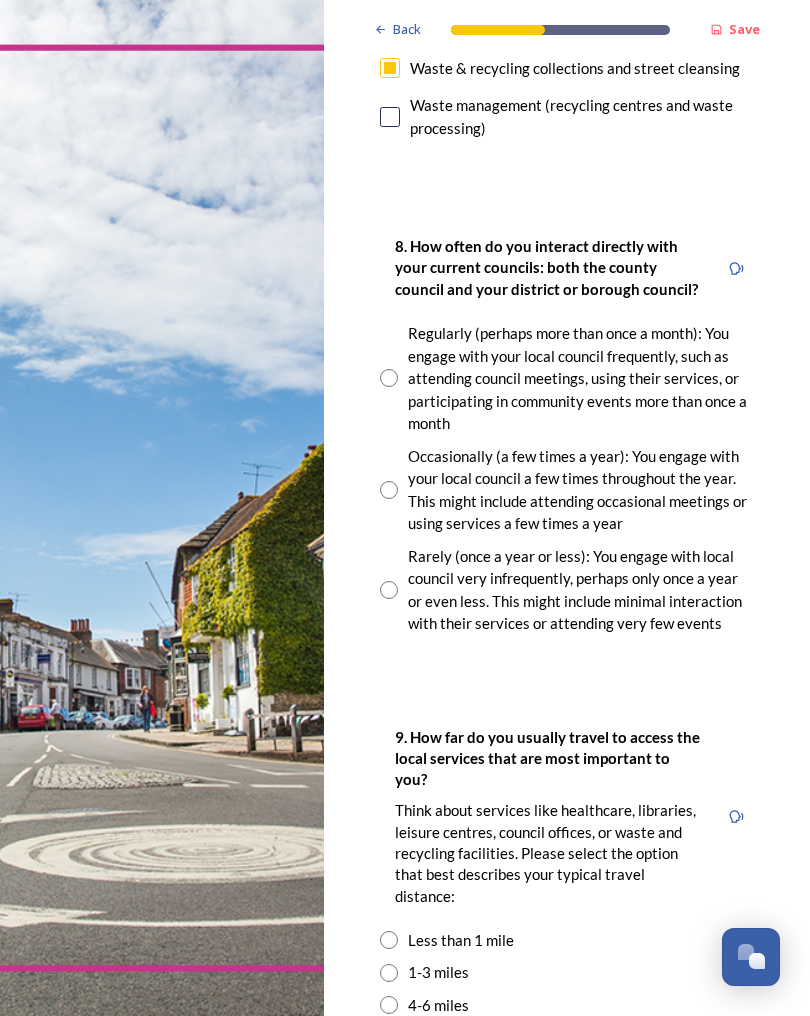 scroll, scrollTop: 1313, scrollLeft: 0, axis: vertical 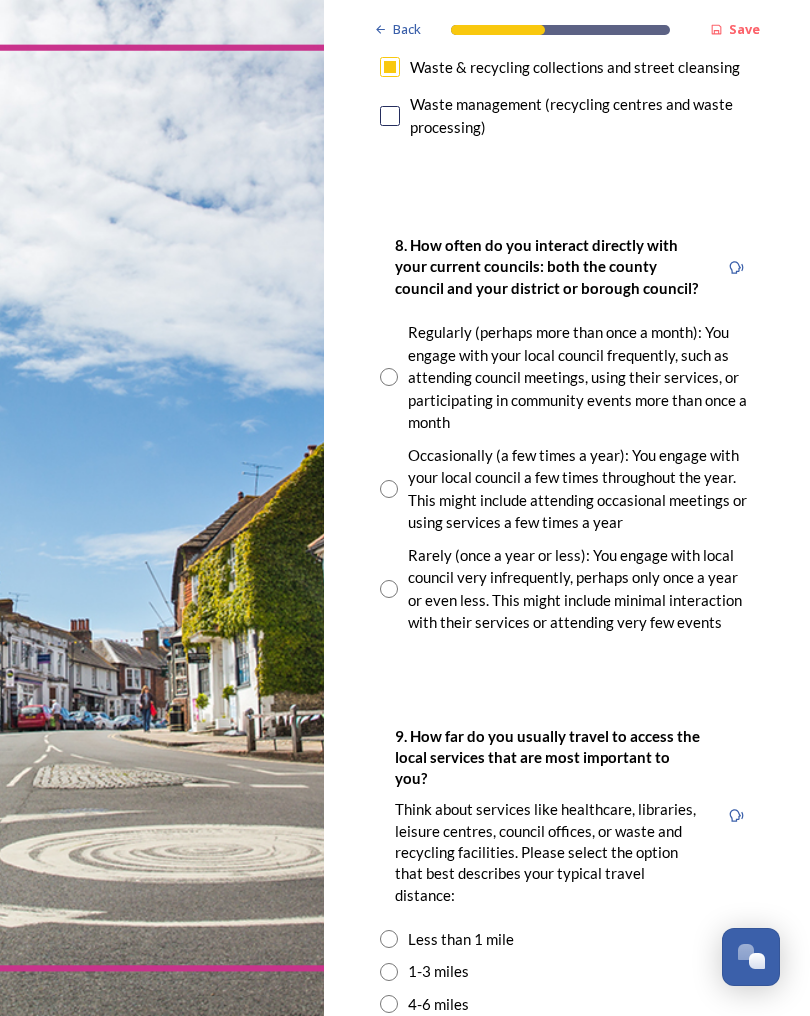 click at bounding box center (389, 589) 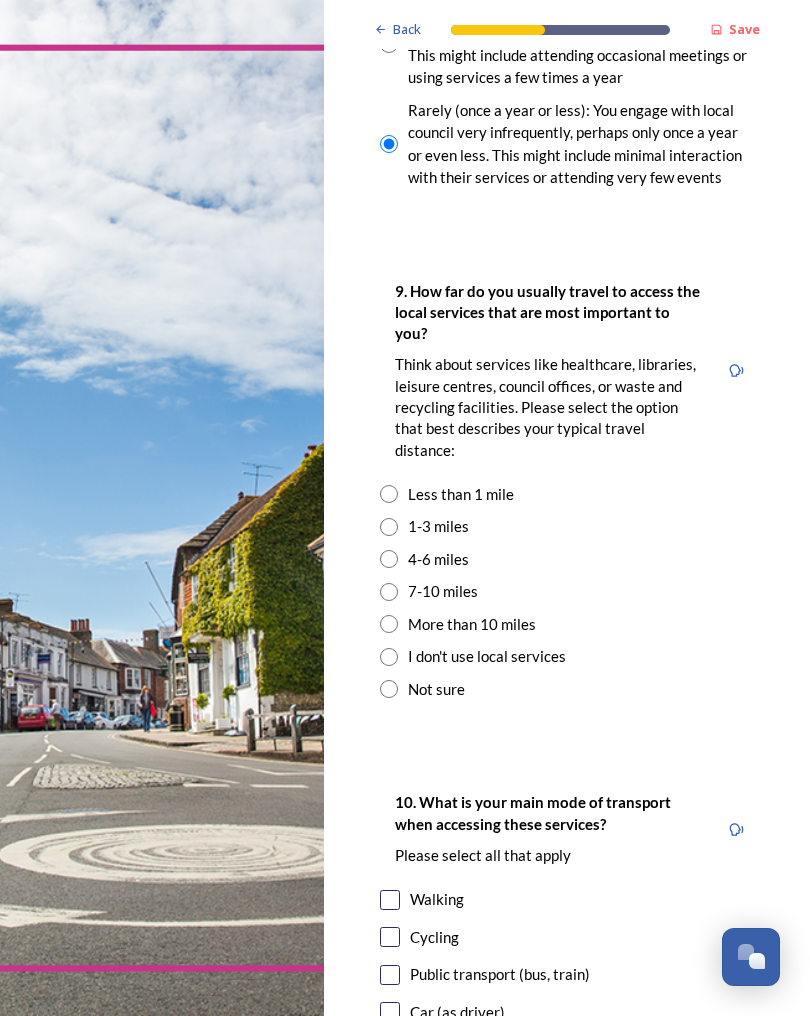 scroll, scrollTop: 1758, scrollLeft: 0, axis: vertical 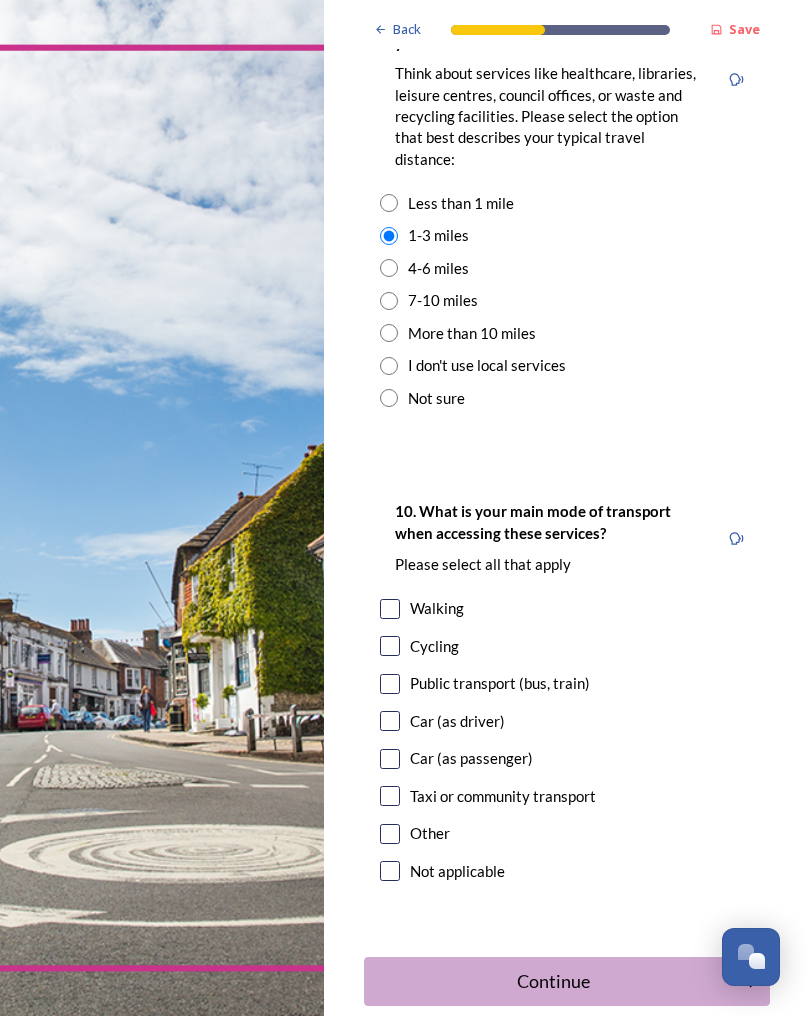 click at bounding box center [390, 721] 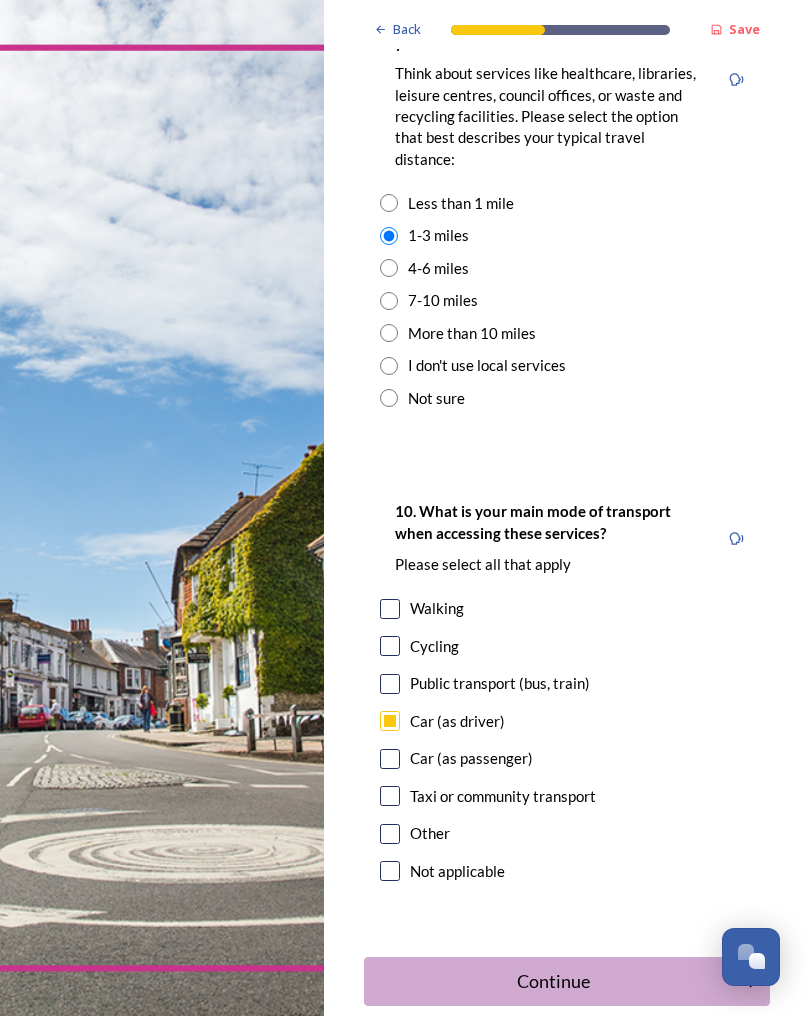 click on "Continue" at bounding box center [553, 981] 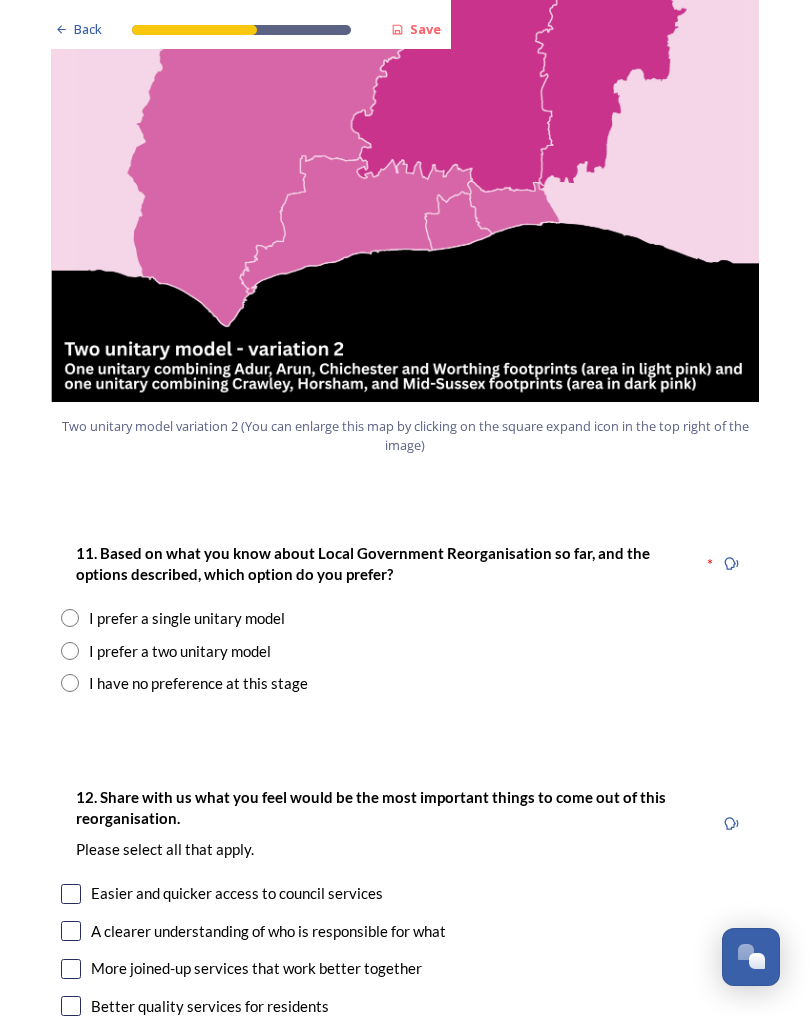 scroll, scrollTop: 2259, scrollLeft: 0, axis: vertical 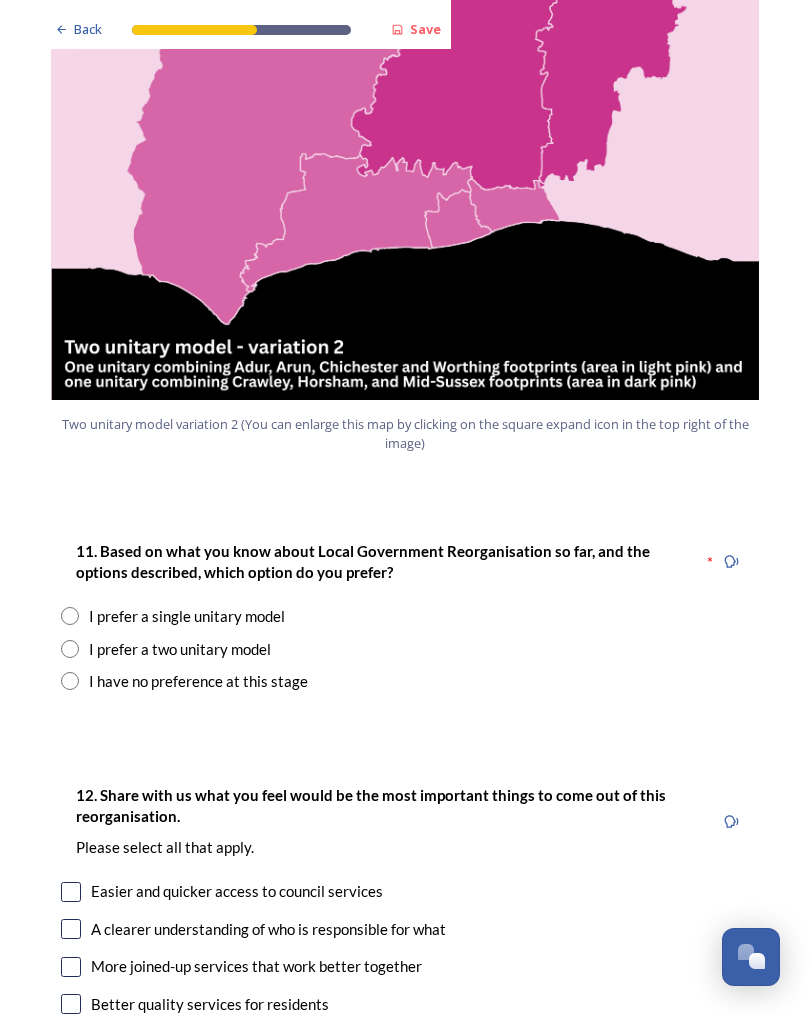 click on "11. Based on what you know about Local Government Reorganisation so far, and the options described, which option do you prefer? * I prefer a single unitary model I prefer a two unitary model I have no preference at this stage" at bounding box center (405, 616) 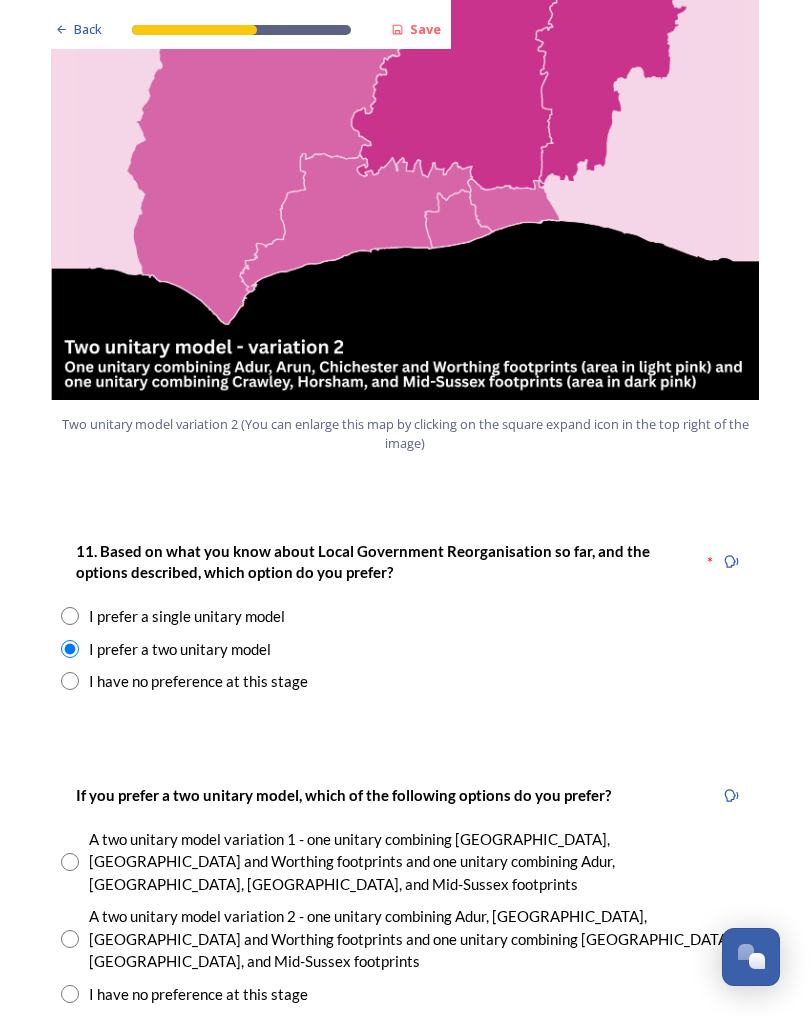 click at bounding box center [70, 616] 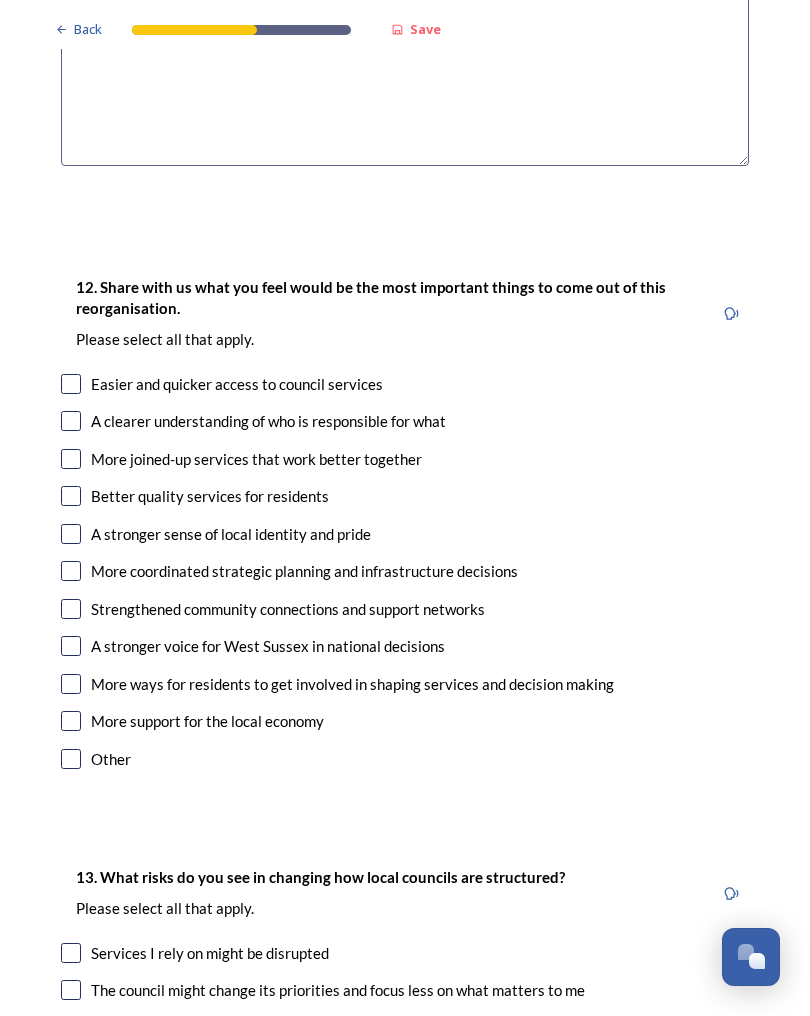 scroll, scrollTop: 3199, scrollLeft: 0, axis: vertical 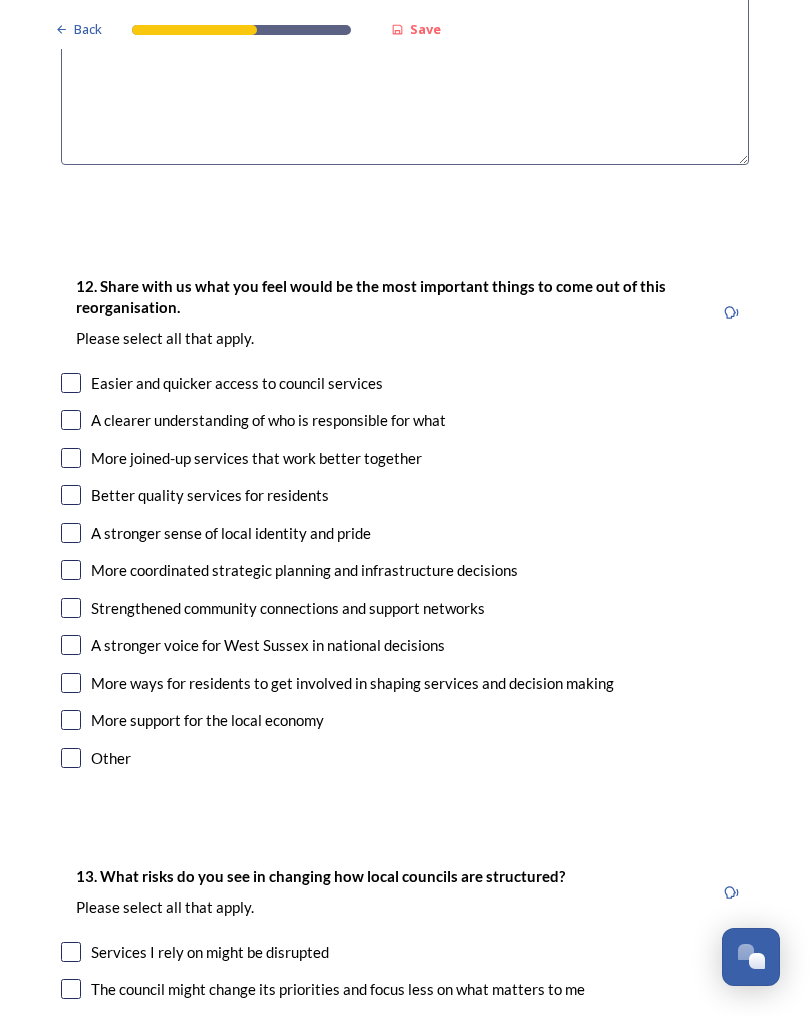 click at bounding box center (71, 645) 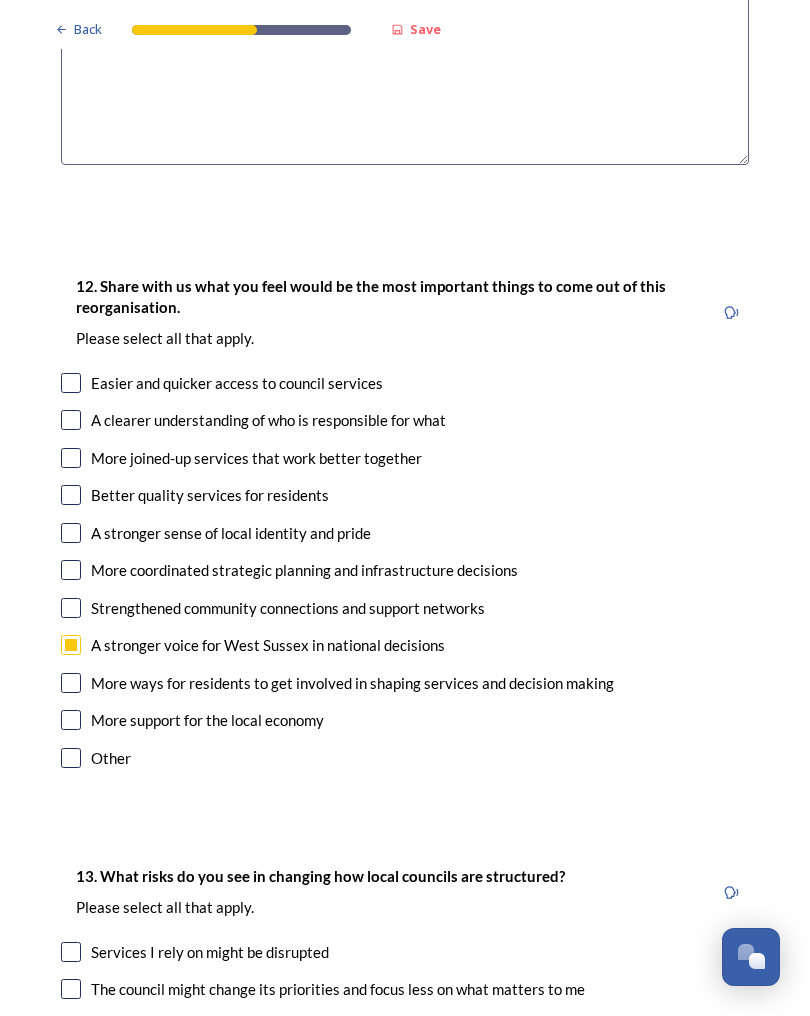 click at bounding box center (71, 495) 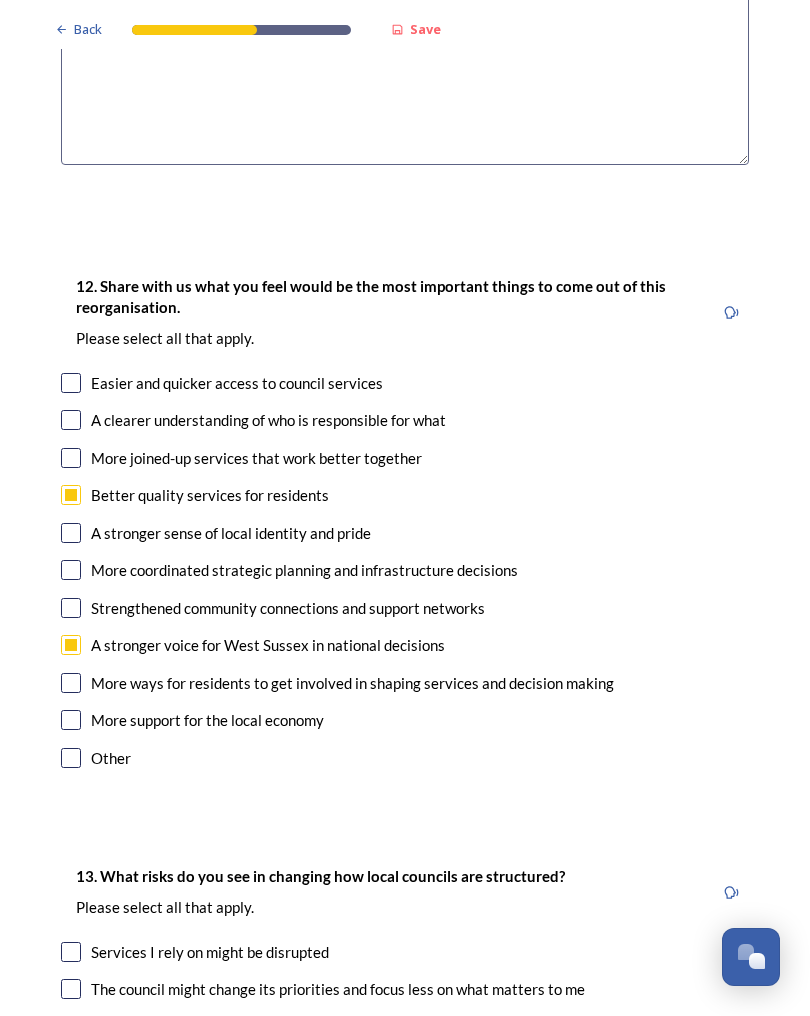click at bounding box center (71, 458) 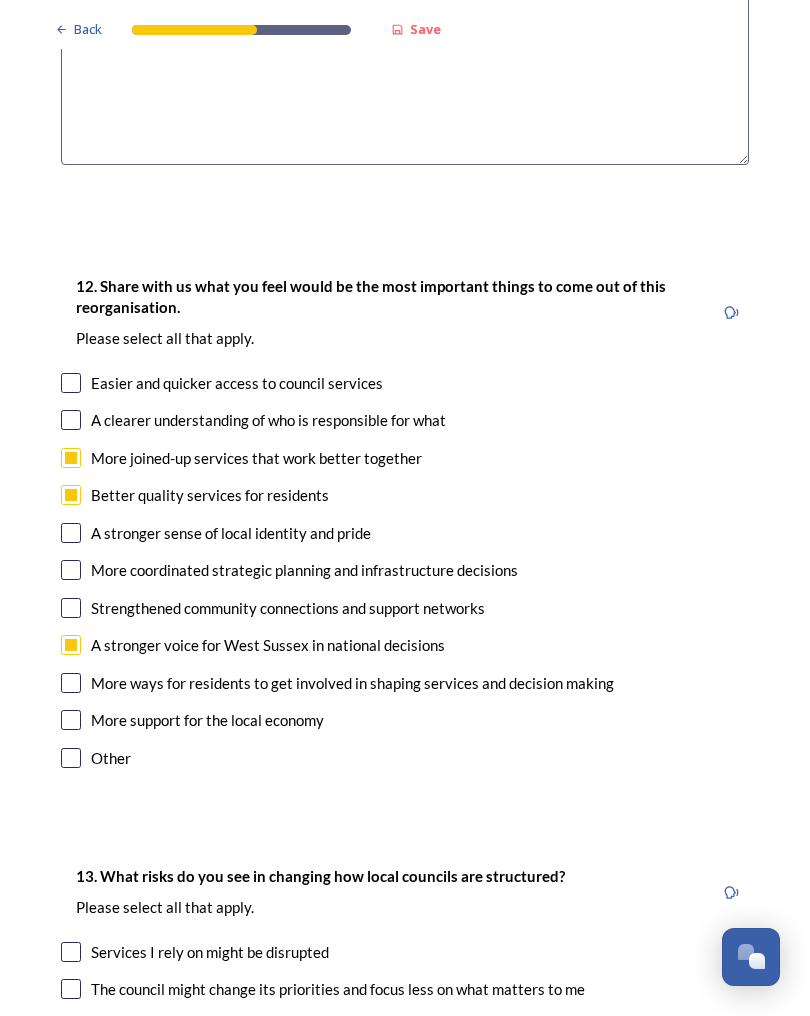 click at bounding box center (71, 420) 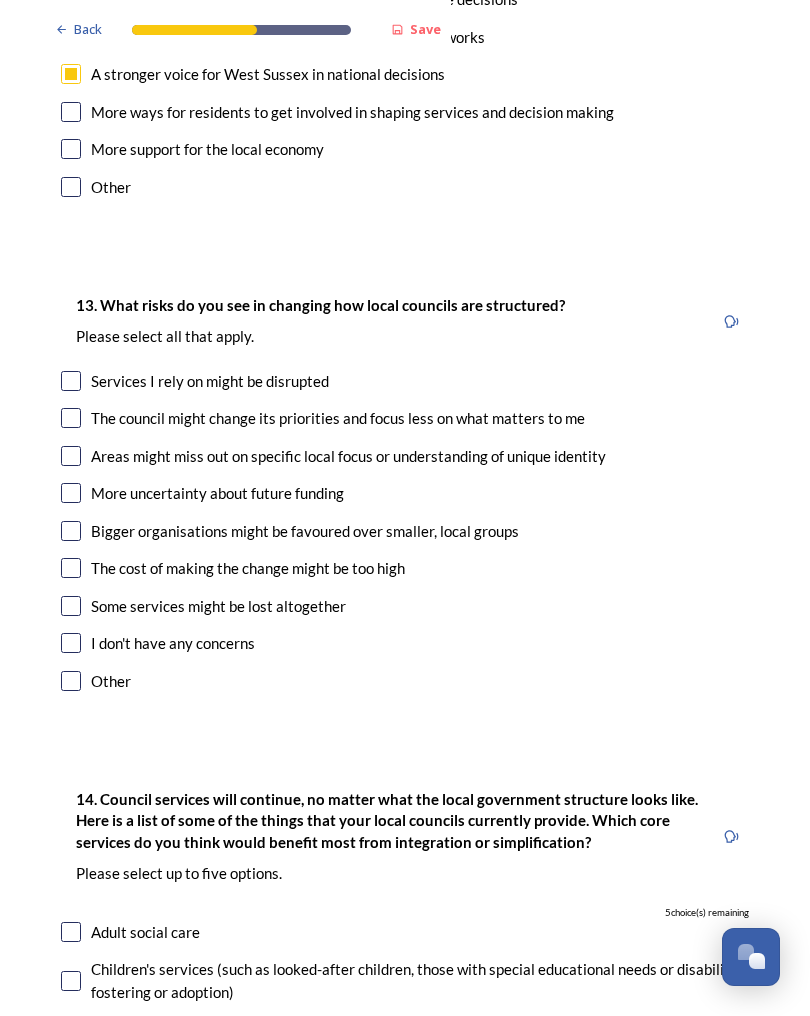 scroll, scrollTop: 3770, scrollLeft: 0, axis: vertical 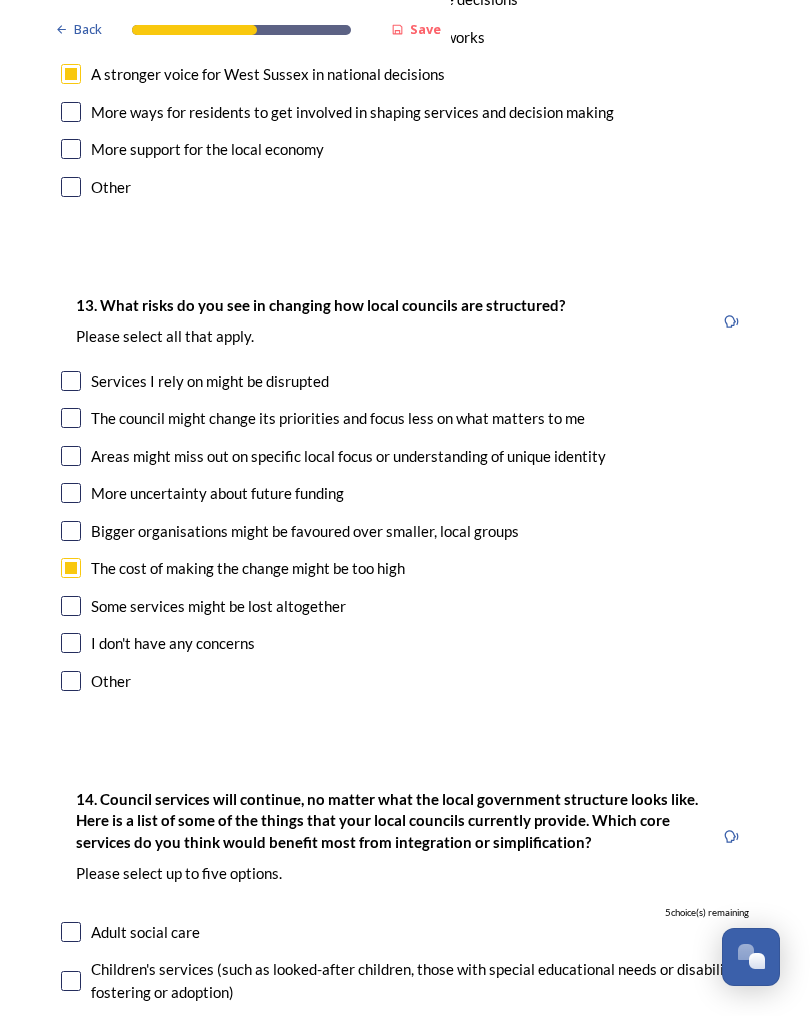 click at bounding box center (71, 381) 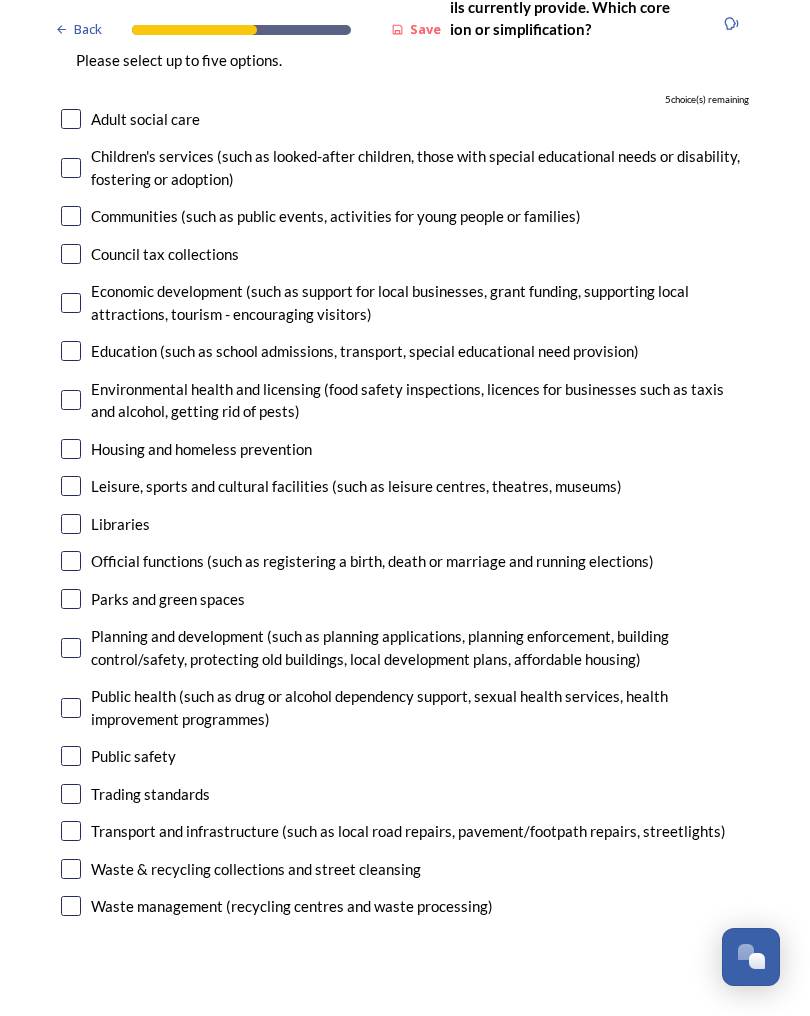 scroll, scrollTop: 4583, scrollLeft: 0, axis: vertical 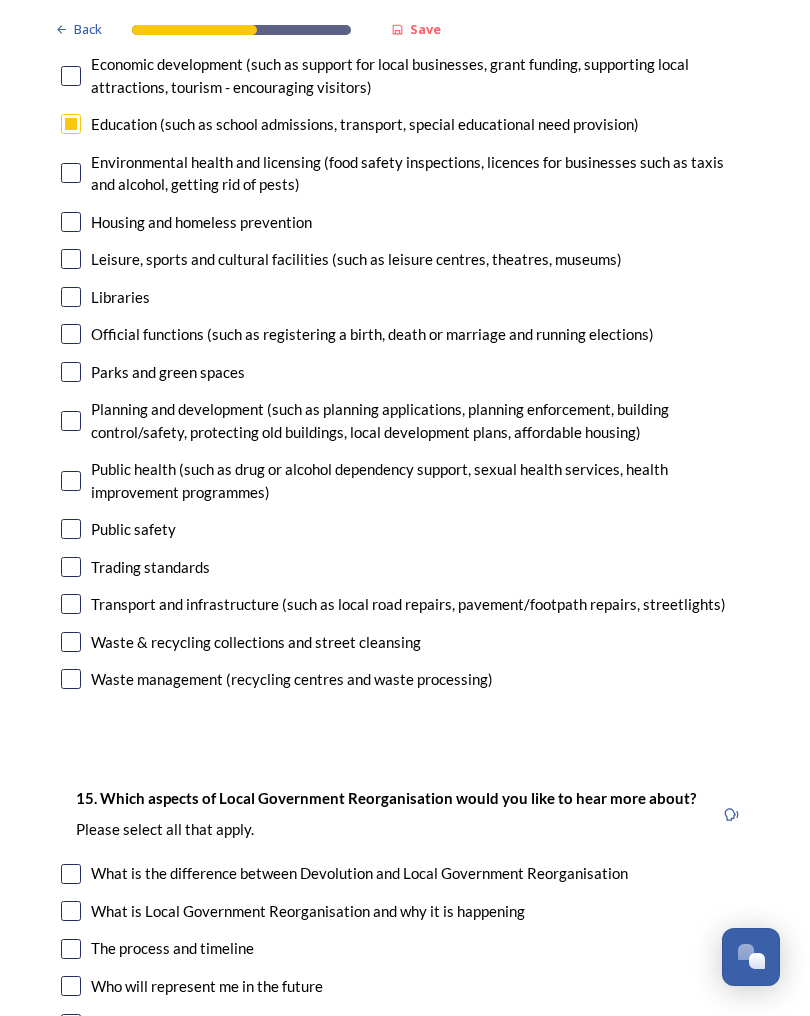 click at bounding box center [71, 529] 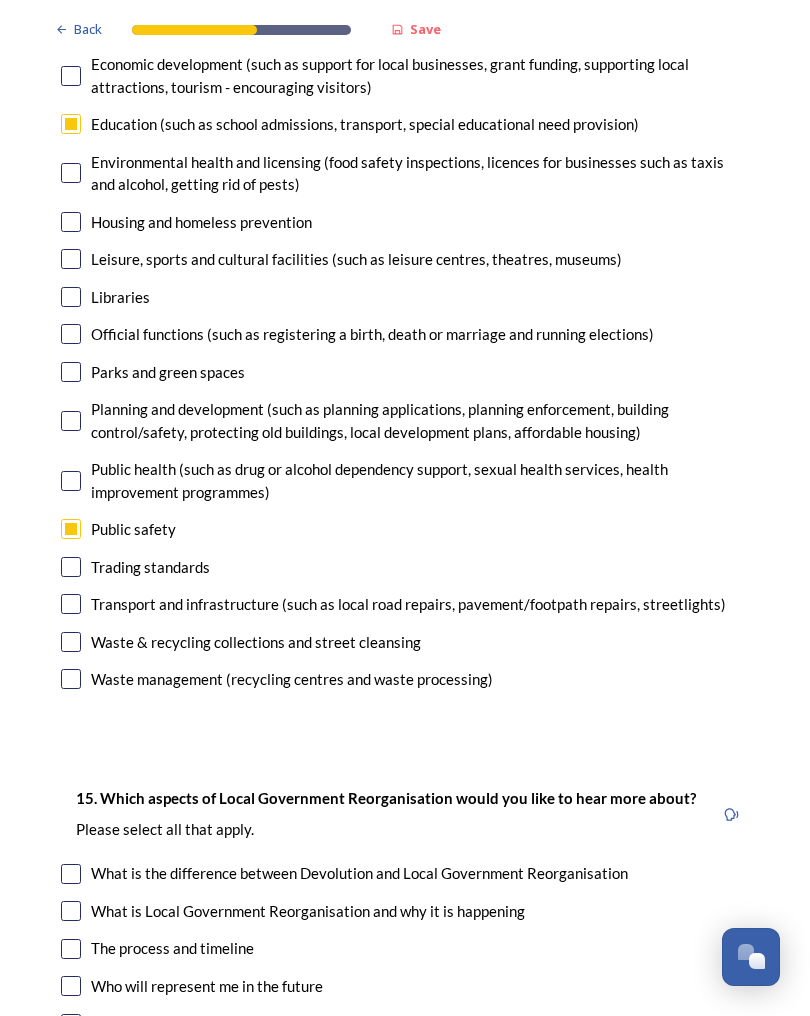 click at bounding box center [71, 604] 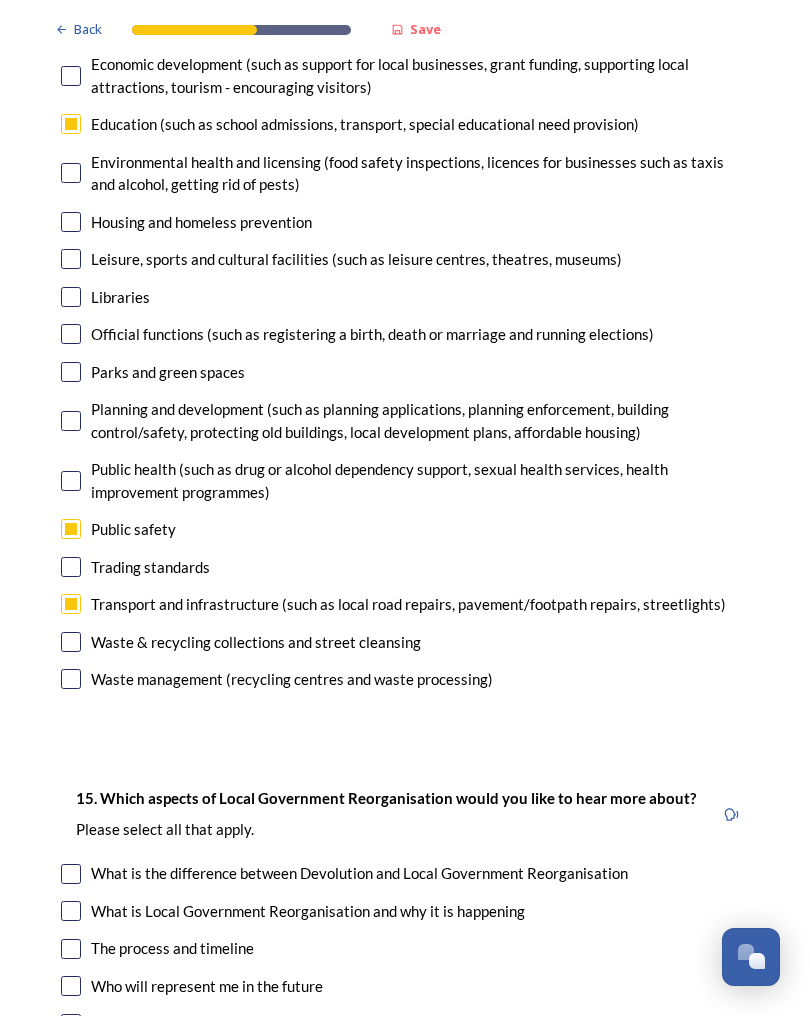 click at bounding box center [71, 679] 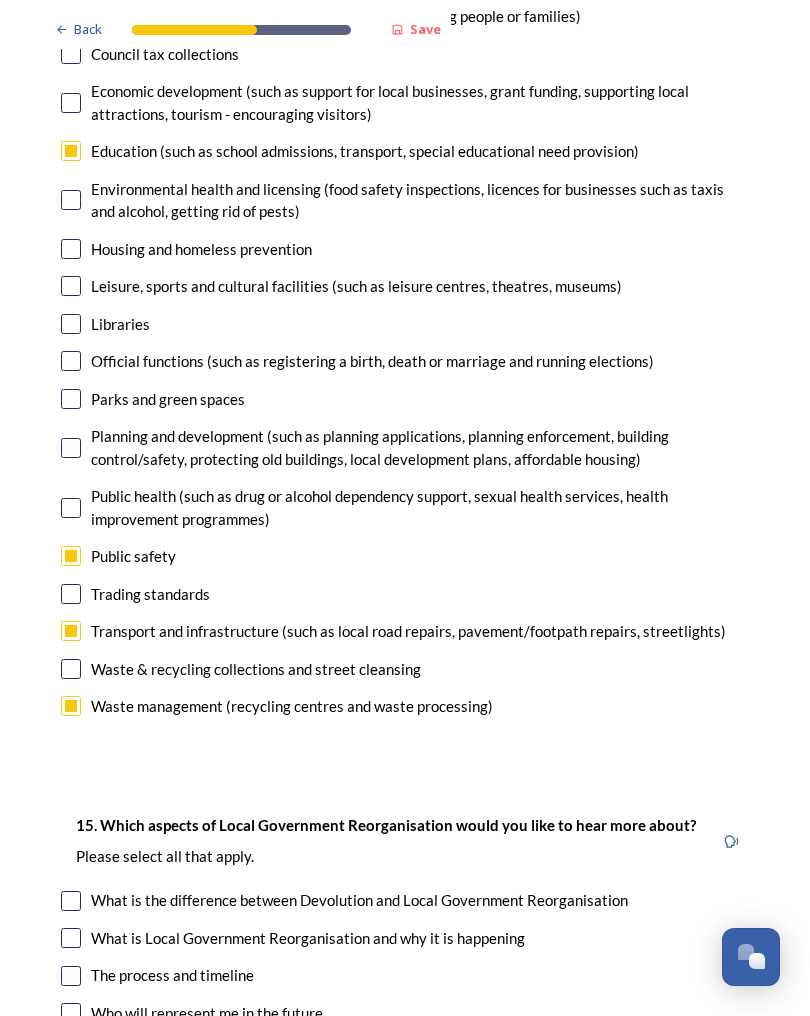 scroll, scrollTop: 4783, scrollLeft: 0, axis: vertical 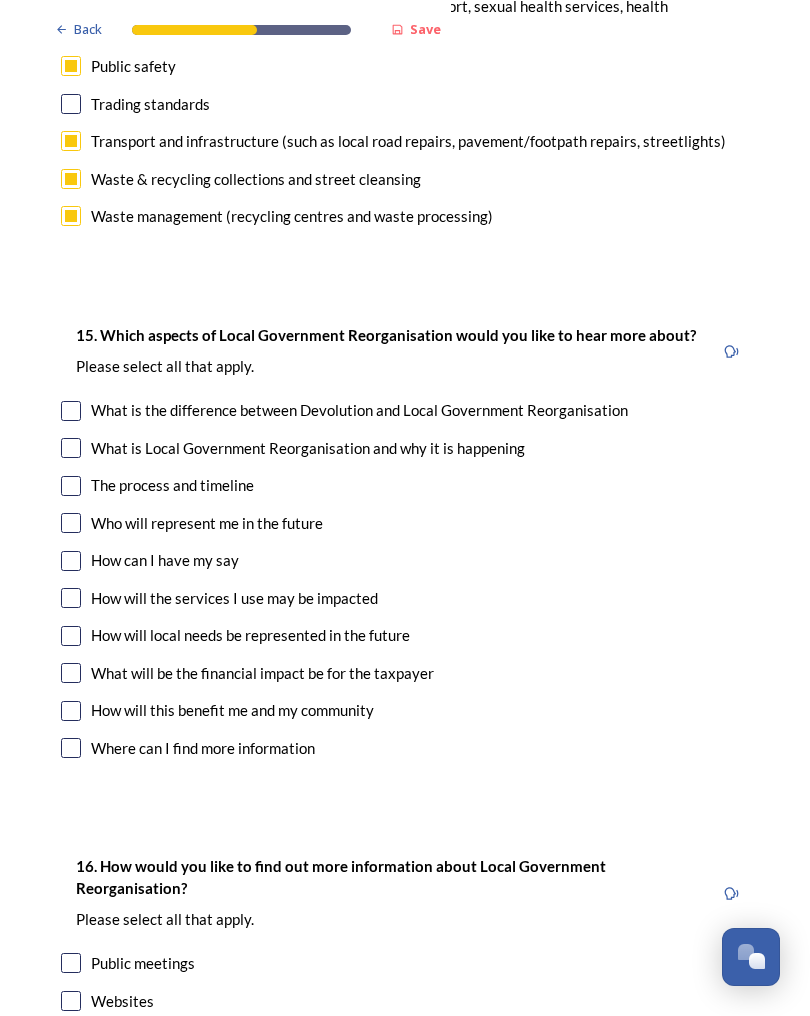 click at bounding box center (71, 711) 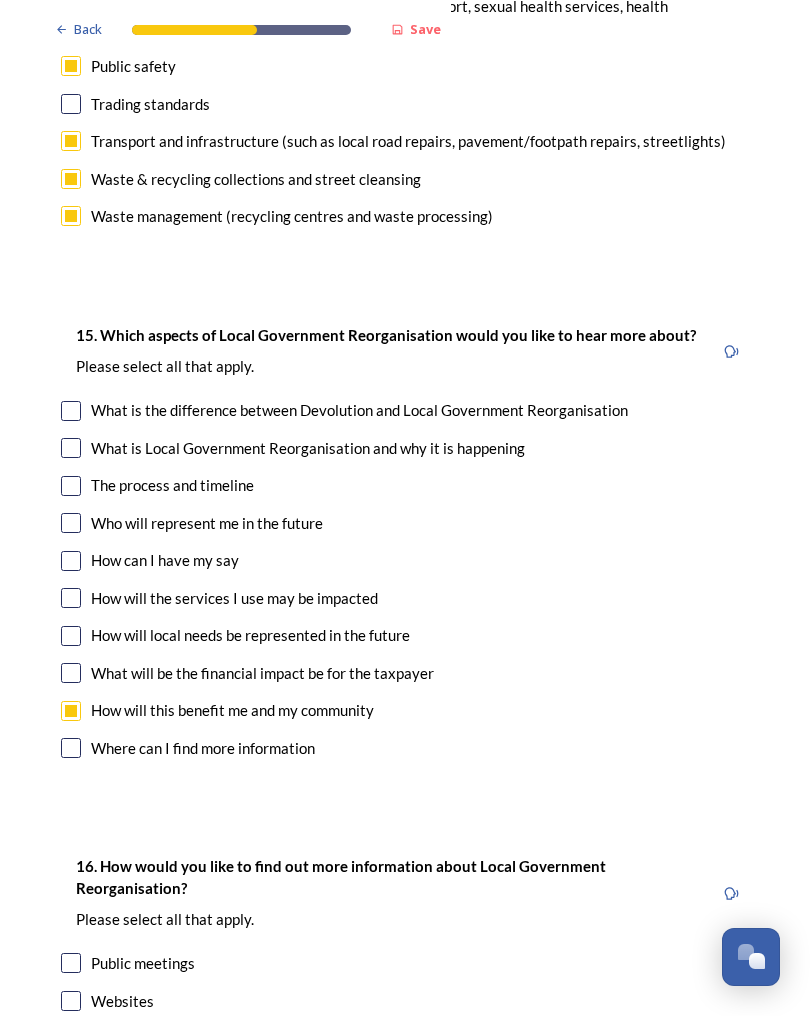 click at bounding box center [71, 673] 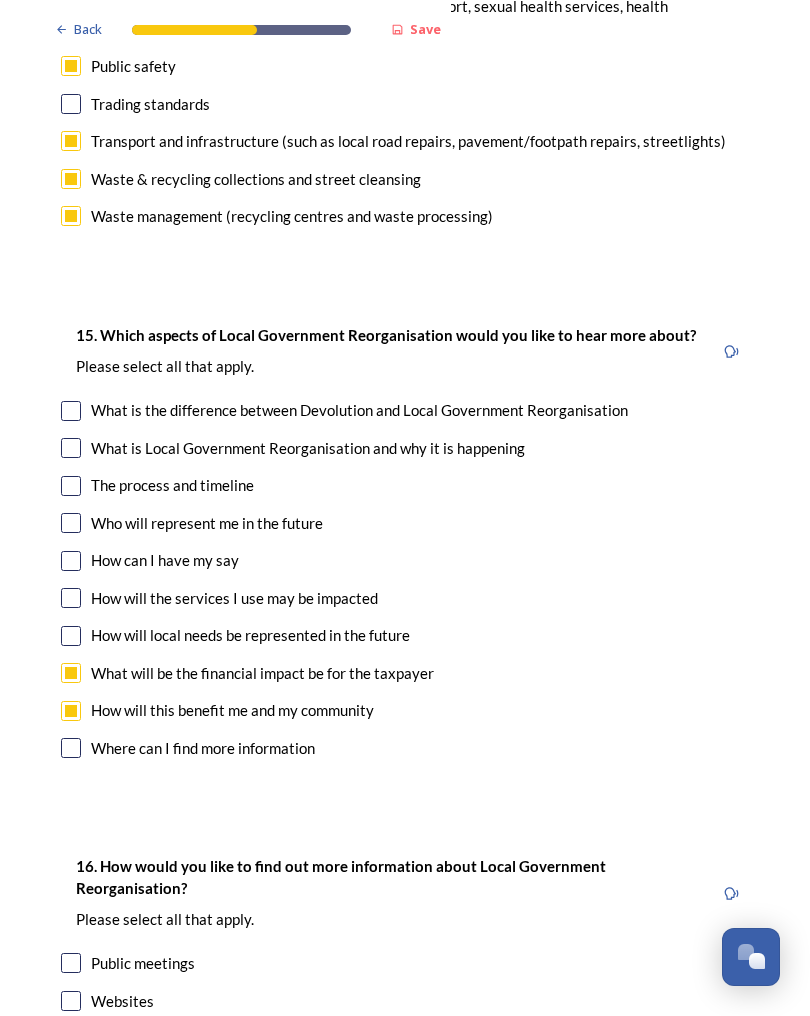 click at bounding box center (71, 598) 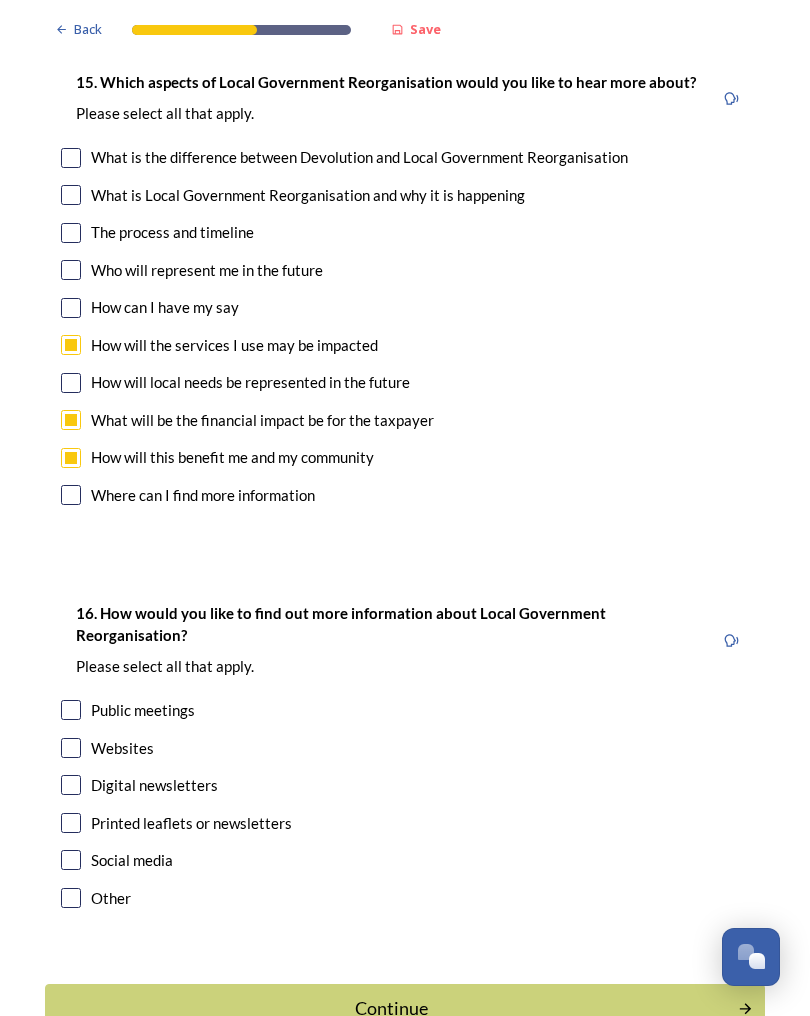 scroll, scrollTop: 5524, scrollLeft: 0, axis: vertical 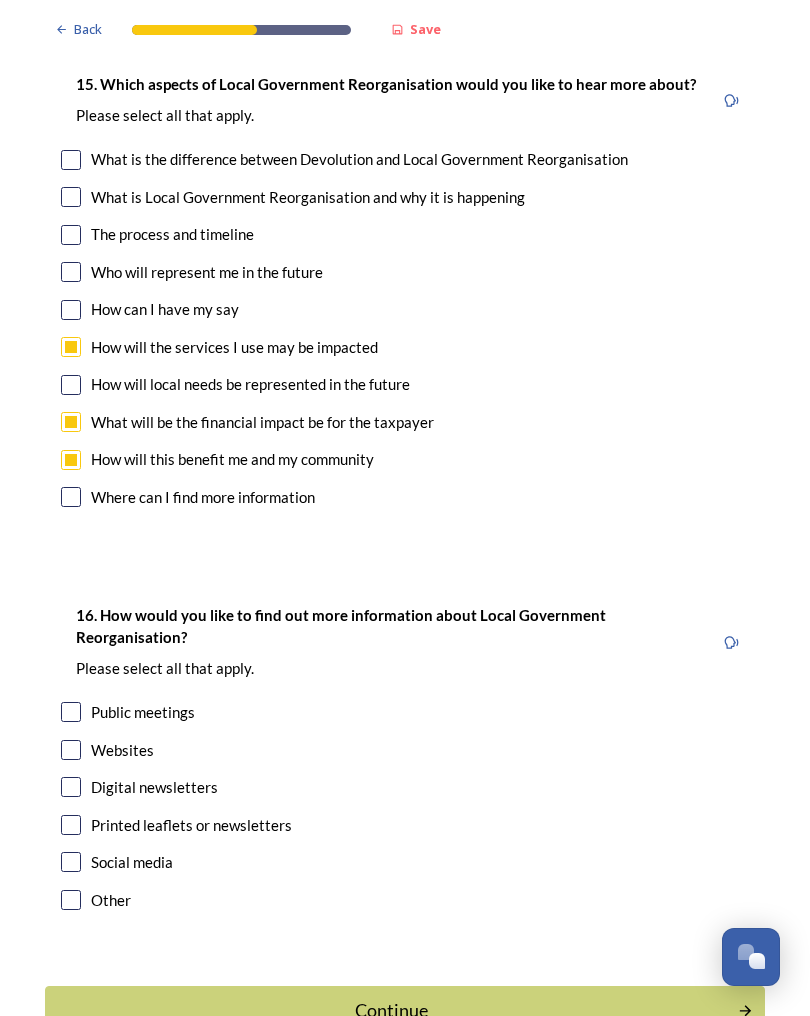 click on "16. How would you like to find out more information about Local Government Reorganisation?  ﻿Please select all that apply. Public meetings Websites Digital newsletters Printed leaflets or newsletters Social media Other" at bounding box center (405, 759) 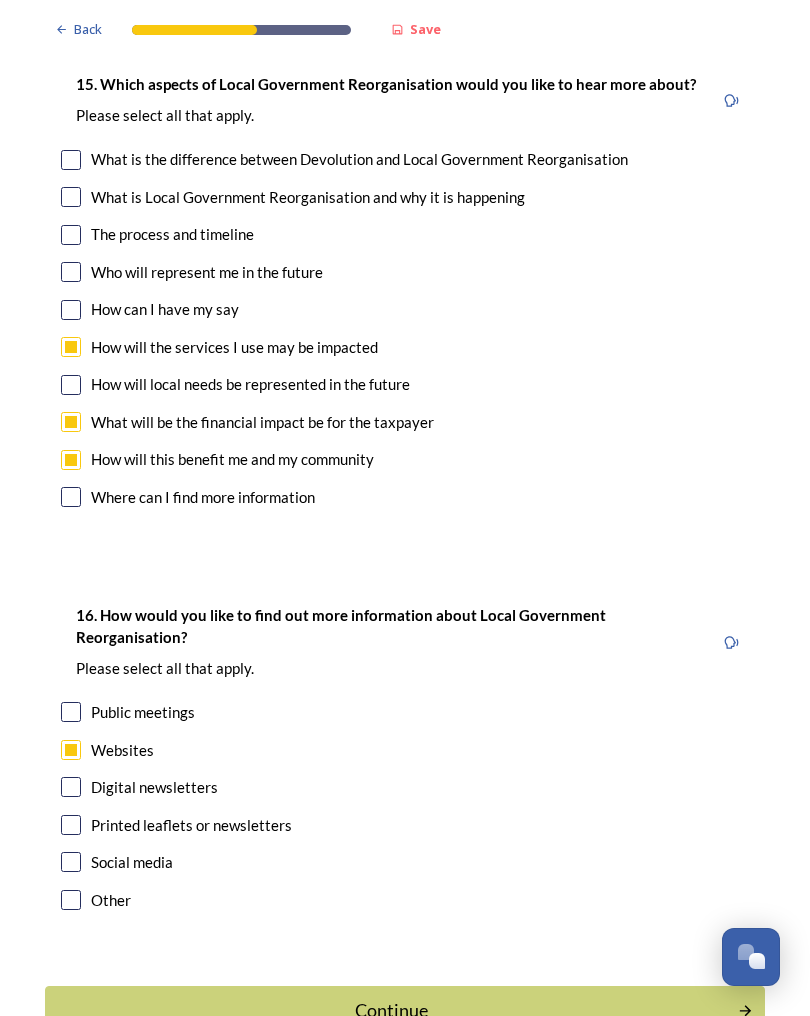 checkbox on "true" 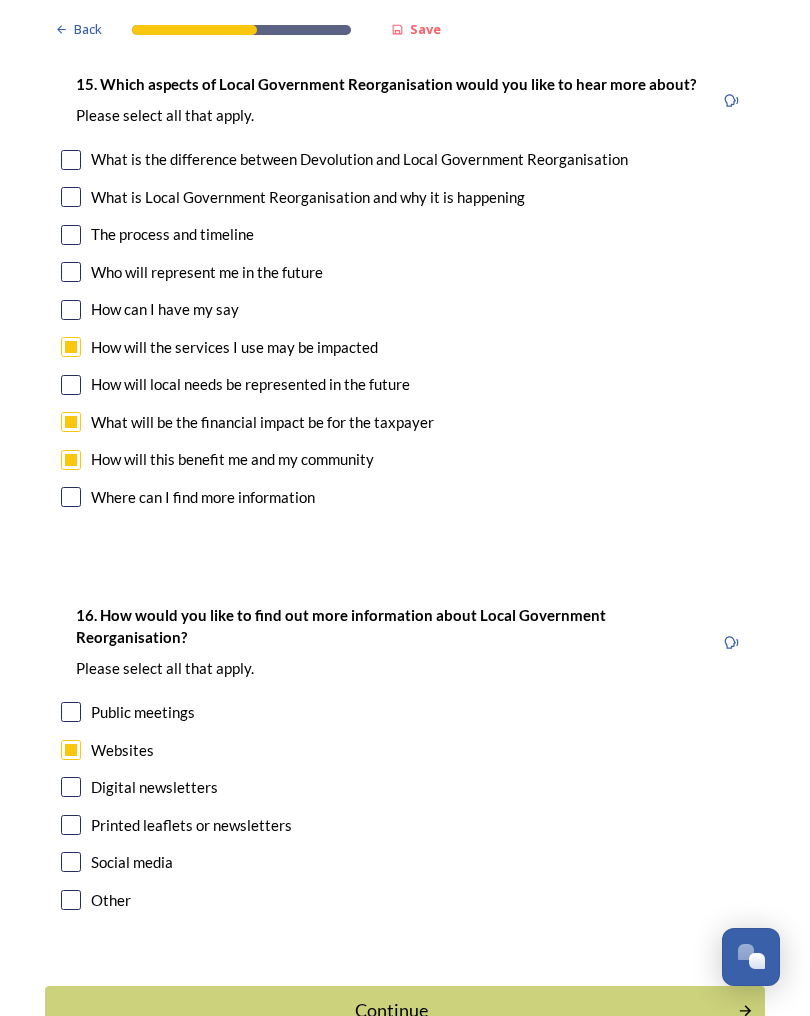 click at bounding box center (71, 787) 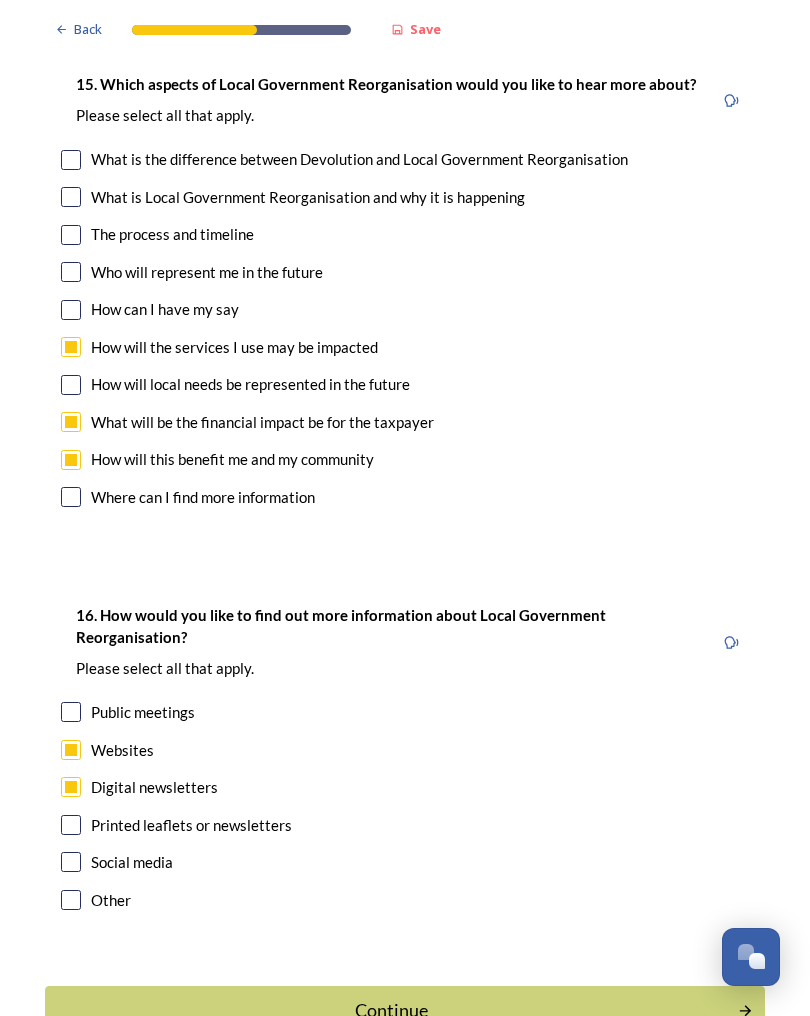 click on "Continue" at bounding box center (391, 1010) 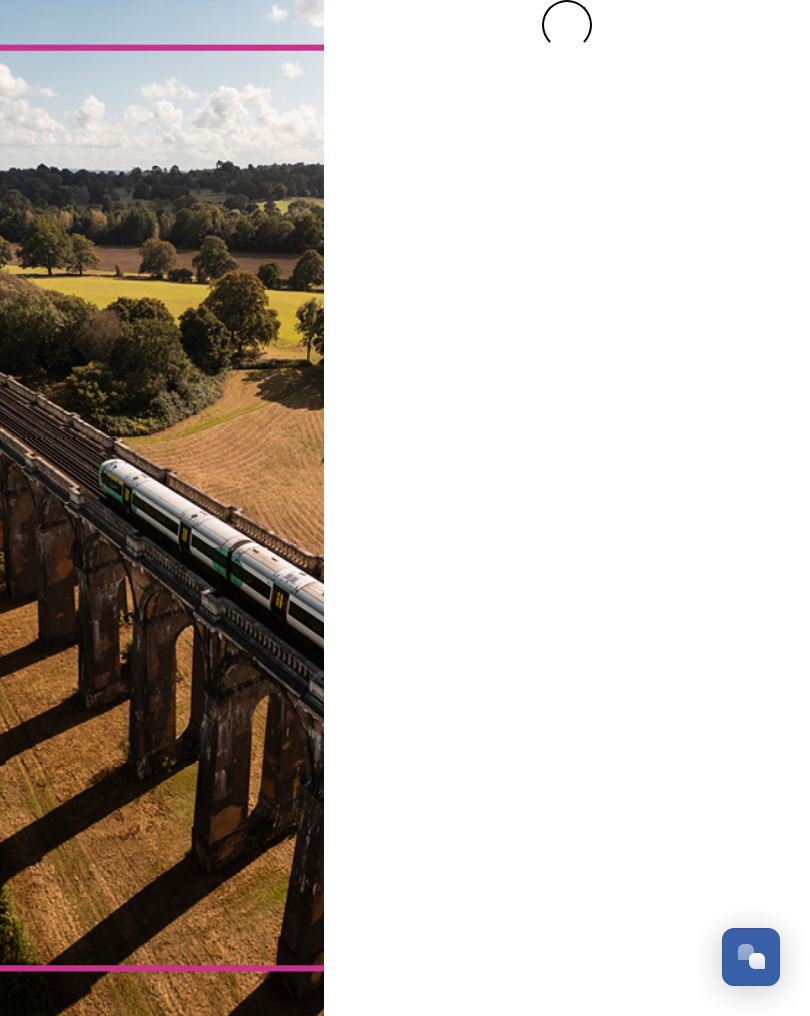 scroll, scrollTop: 0, scrollLeft: 0, axis: both 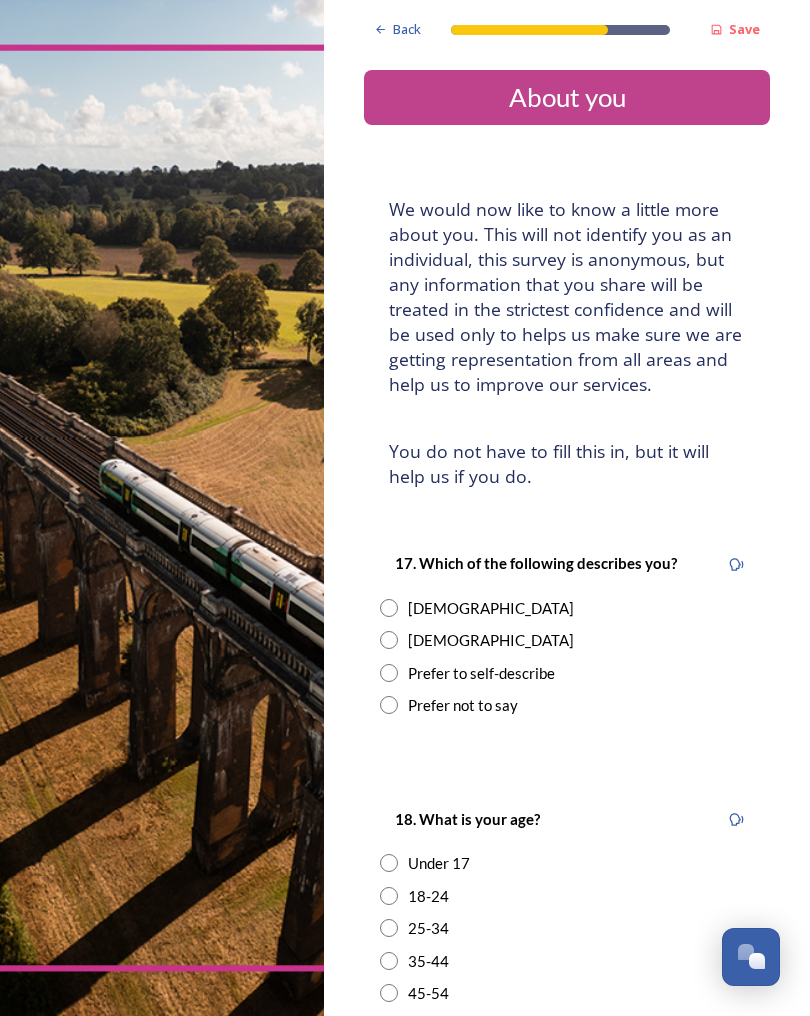 click at bounding box center [389, 640] 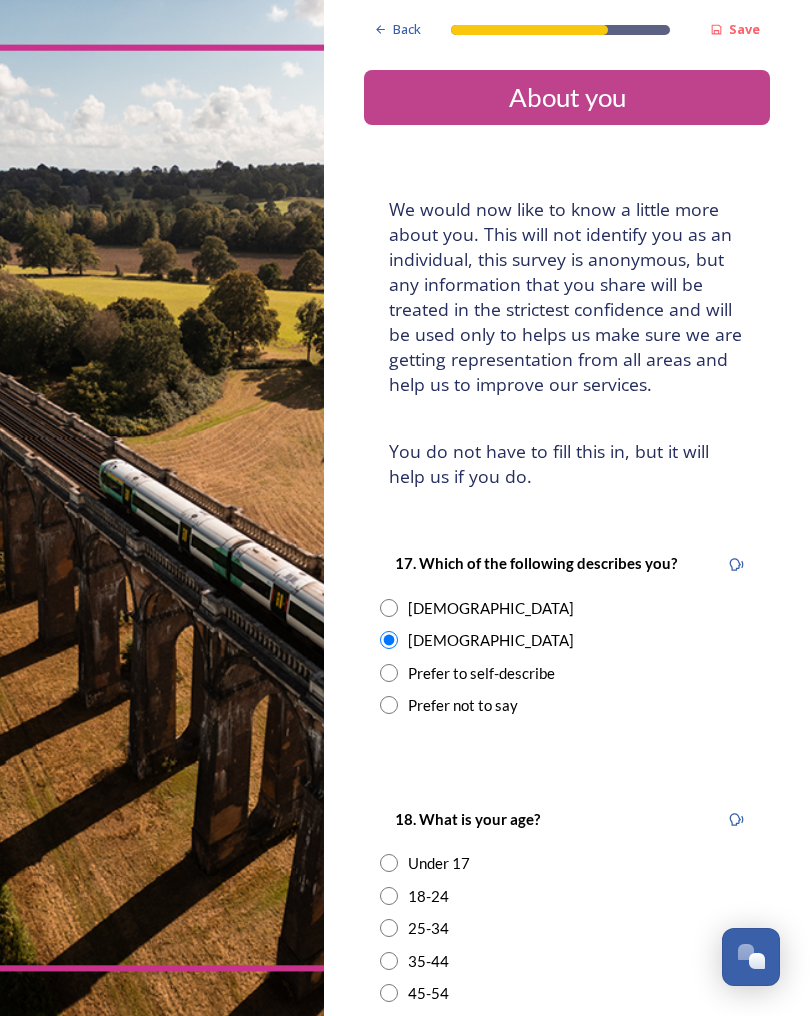 click on "35-44" at bounding box center (567, 961) 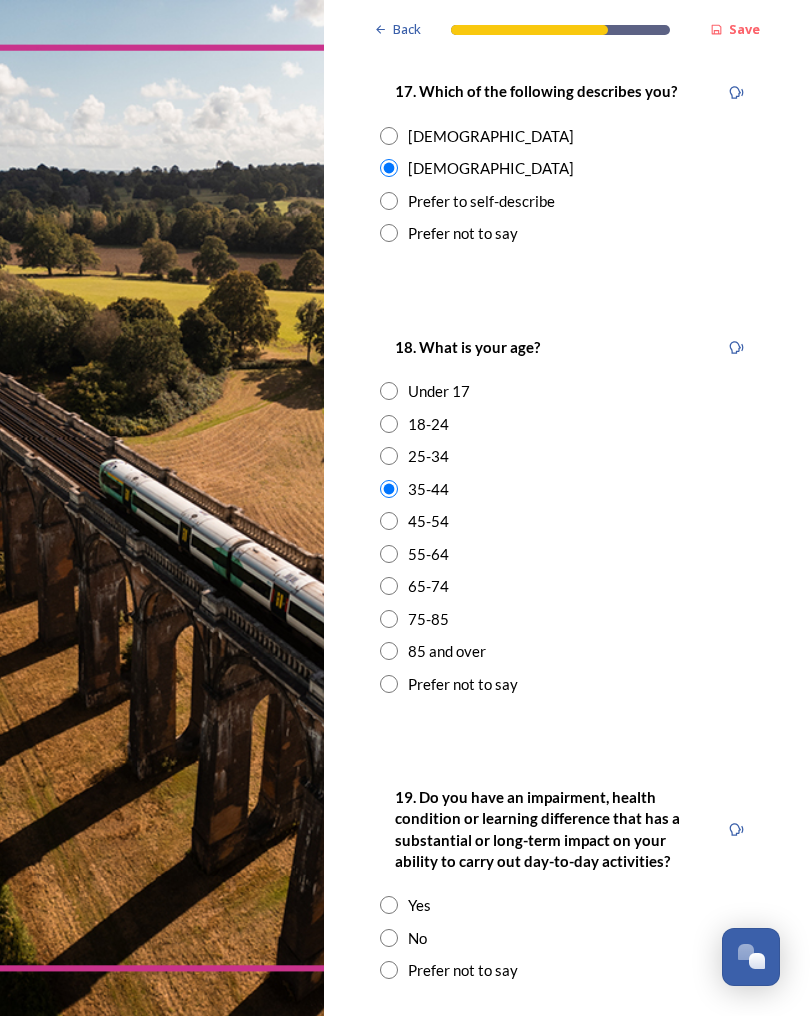 scroll, scrollTop: 472, scrollLeft: 0, axis: vertical 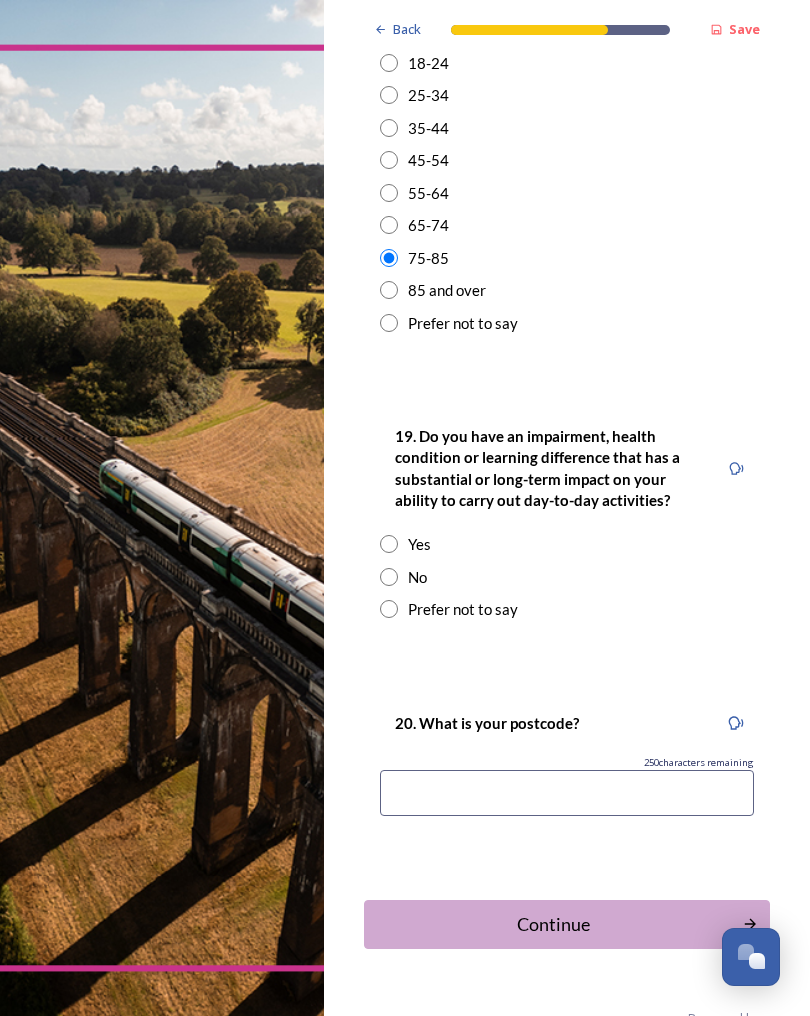 click at bounding box center [389, 577] 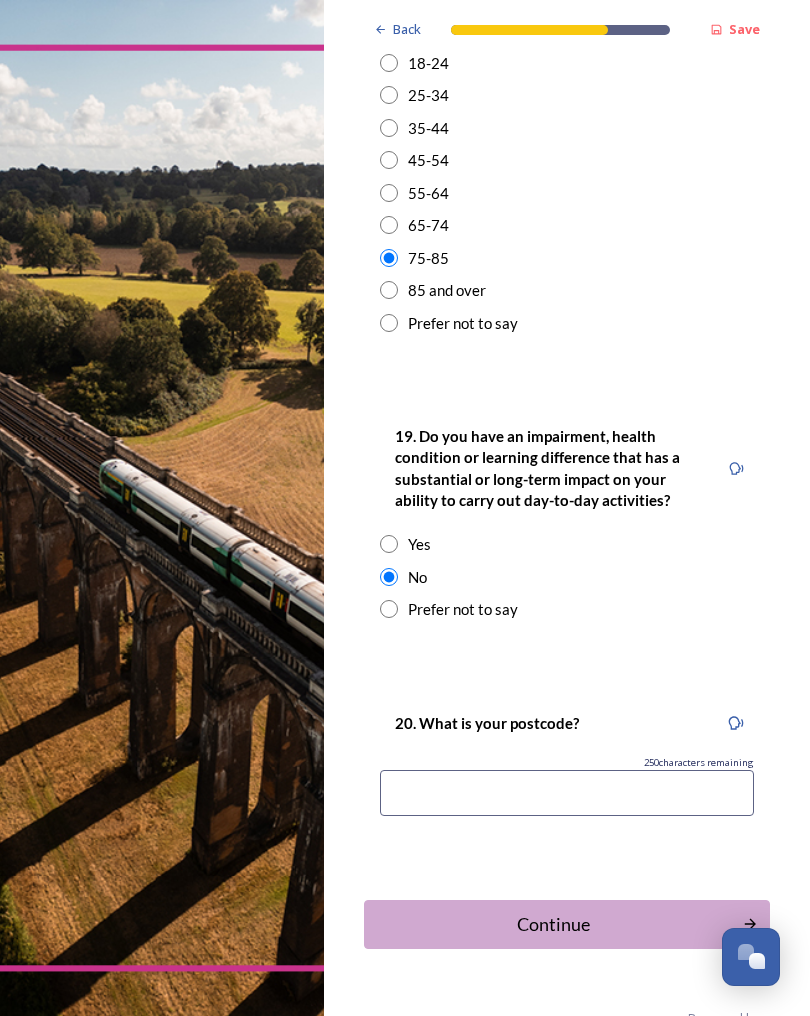 click at bounding box center [567, 793] 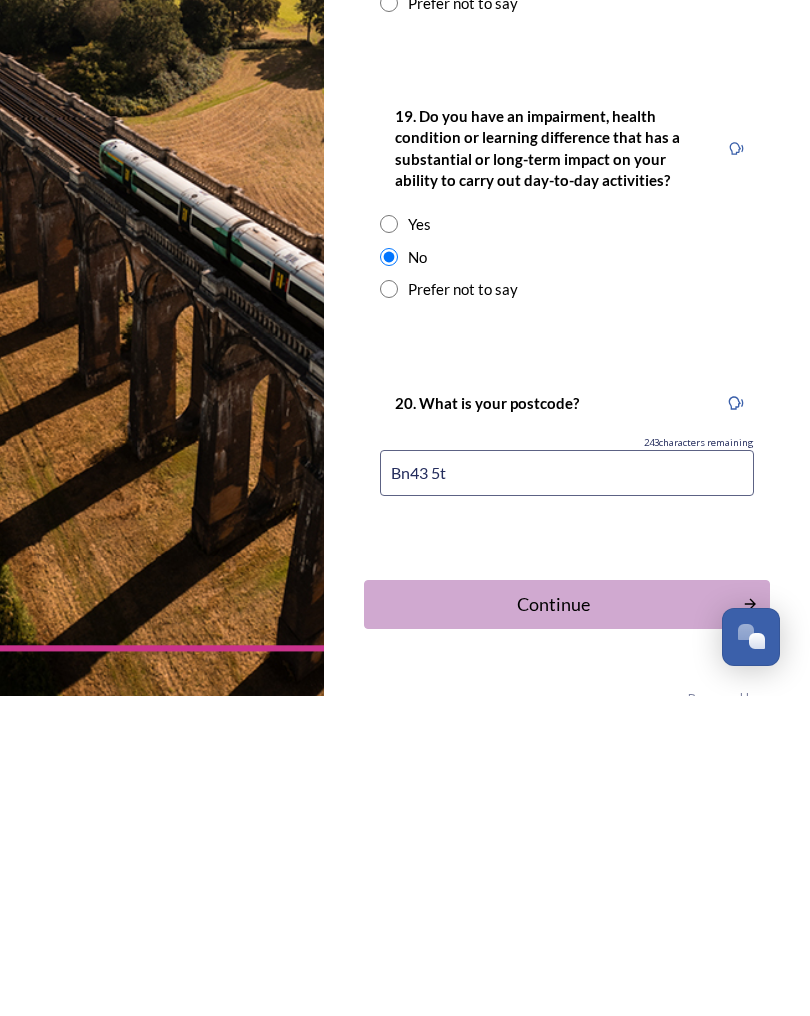 type on "Bn43 5tn" 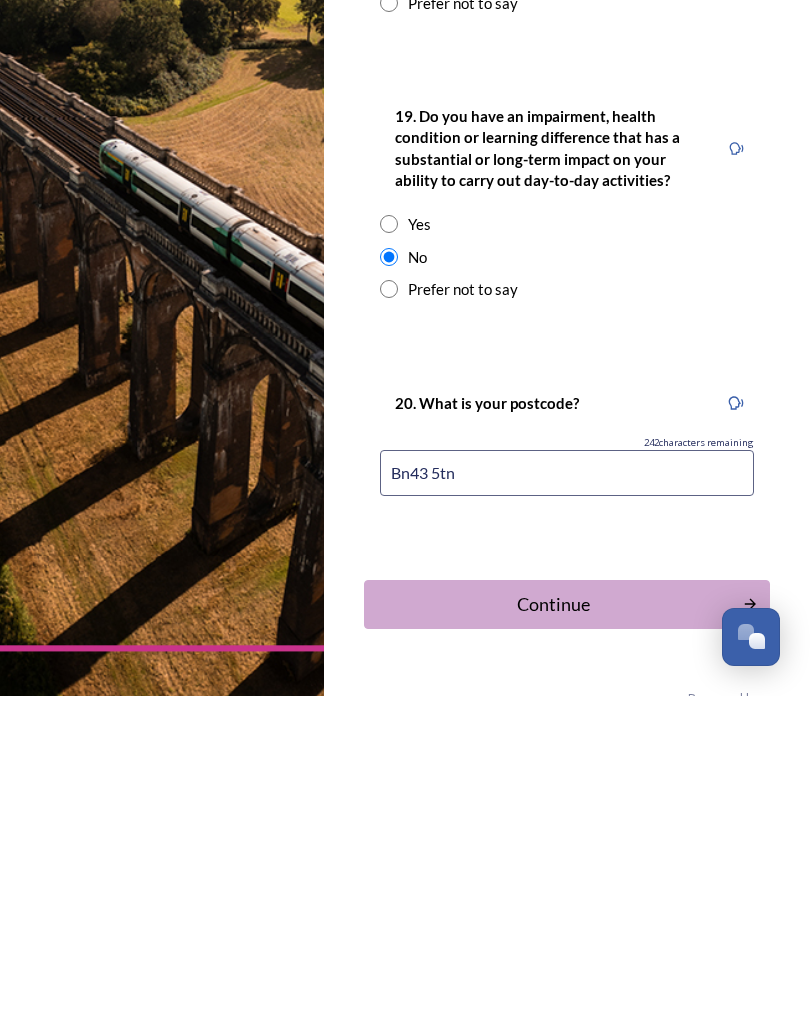click on "Continue" at bounding box center [553, 924] 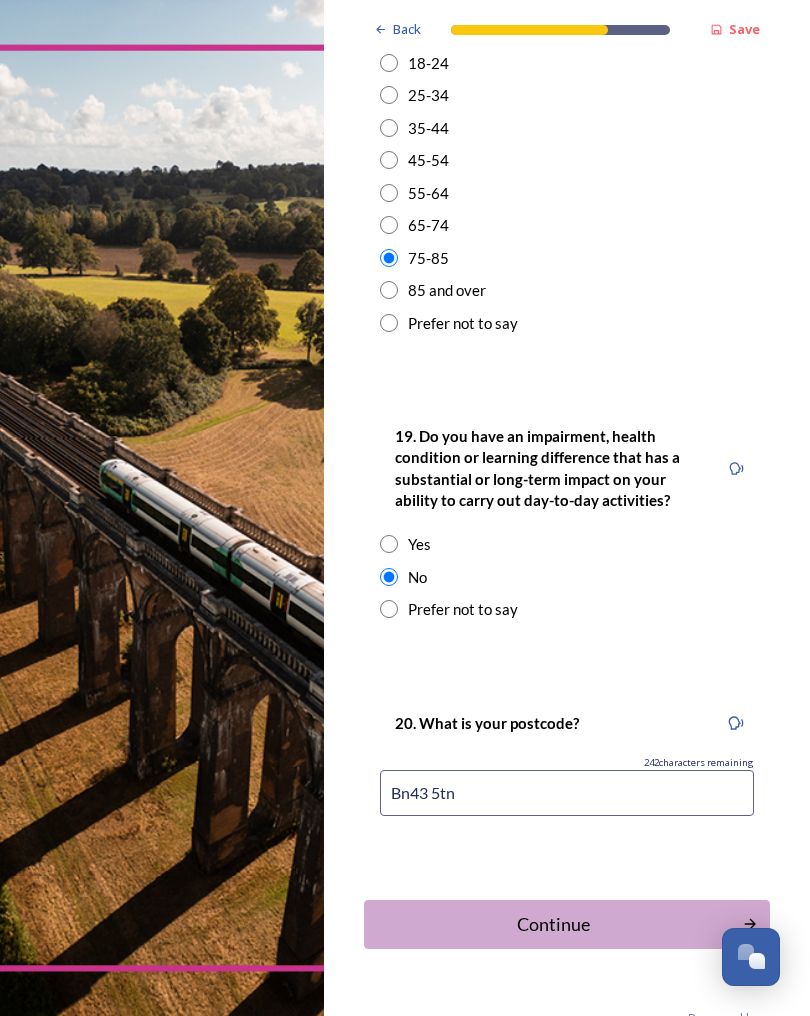 scroll, scrollTop: 0, scrollLeft: 0, axis: both 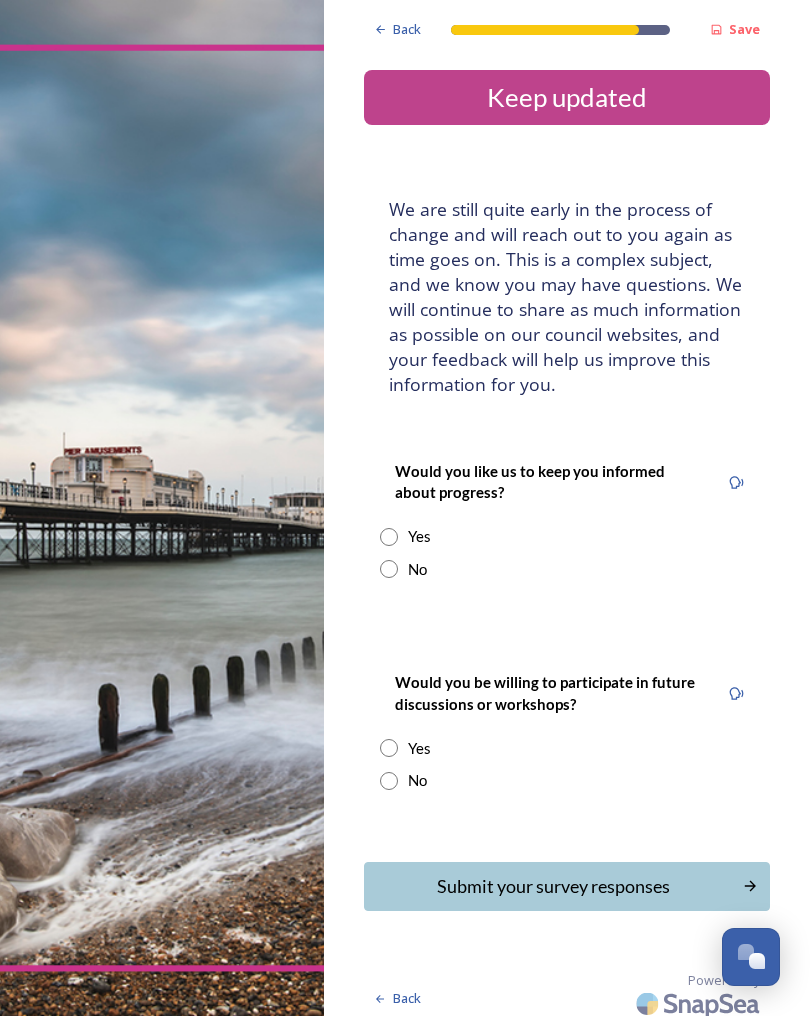 click at bounding box center (389, 537) 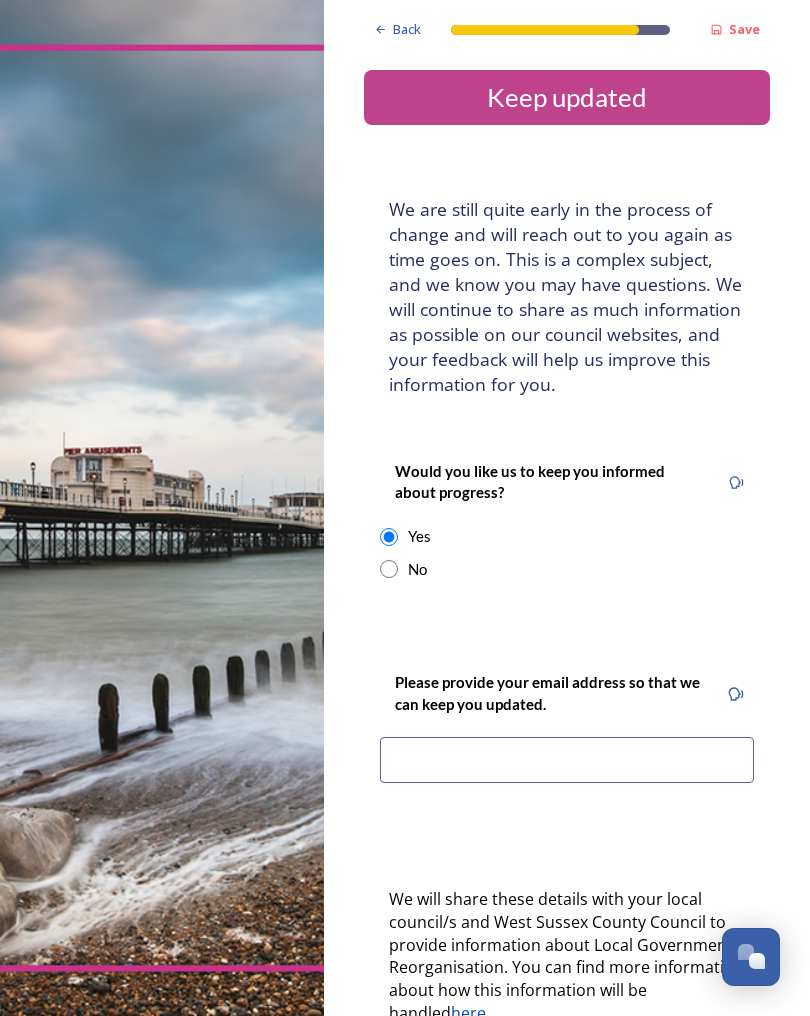 click at bounding box center [567, 760] 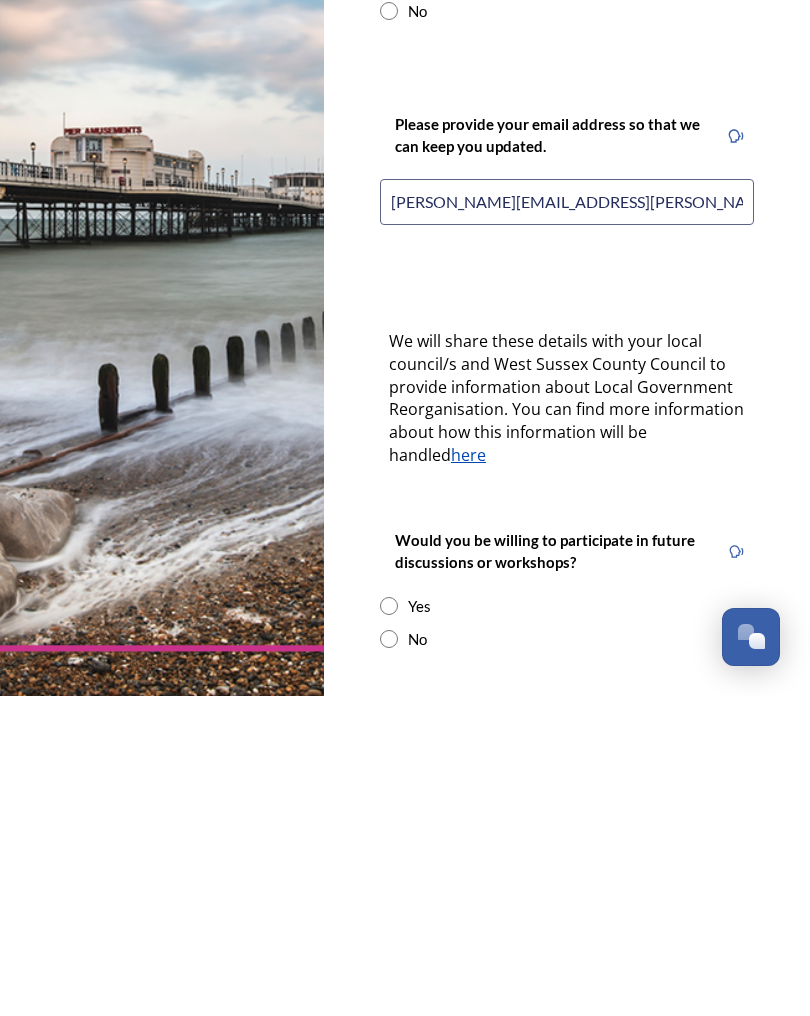 scroll, scrollTop: 249, scrollLeft: 0, axis: vertical 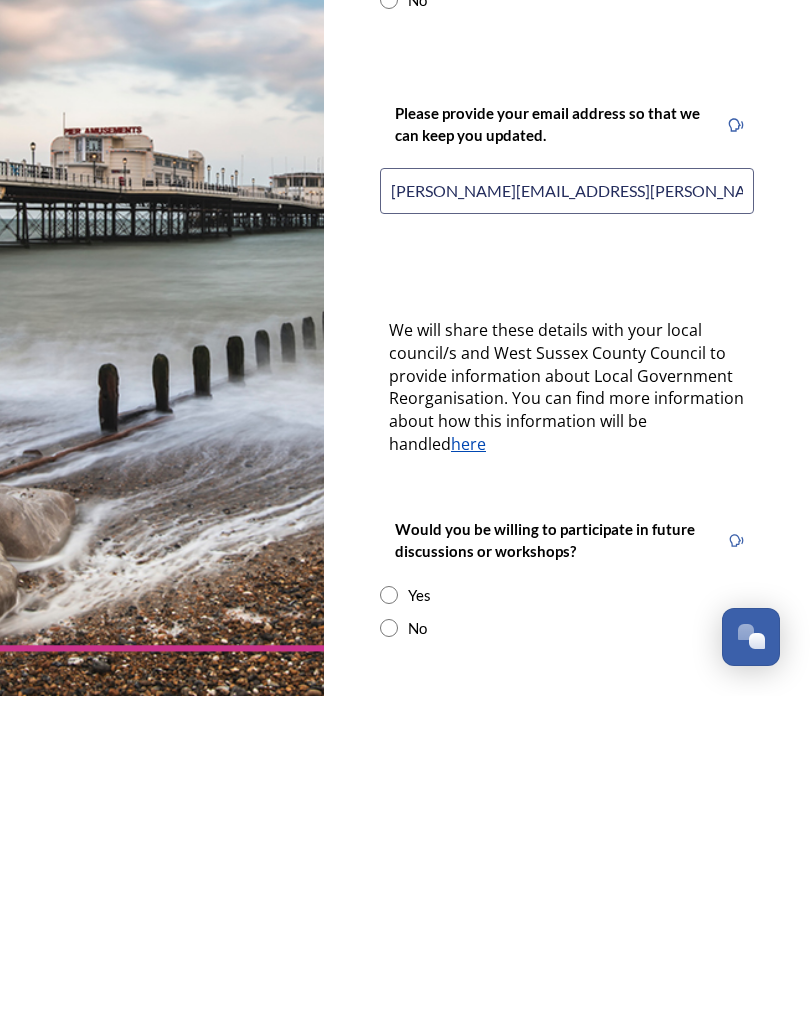 type on "[PERSON_NAME][EMAIL_ADDRESS][PERSON_NAME][DOMAIN_NAME]" 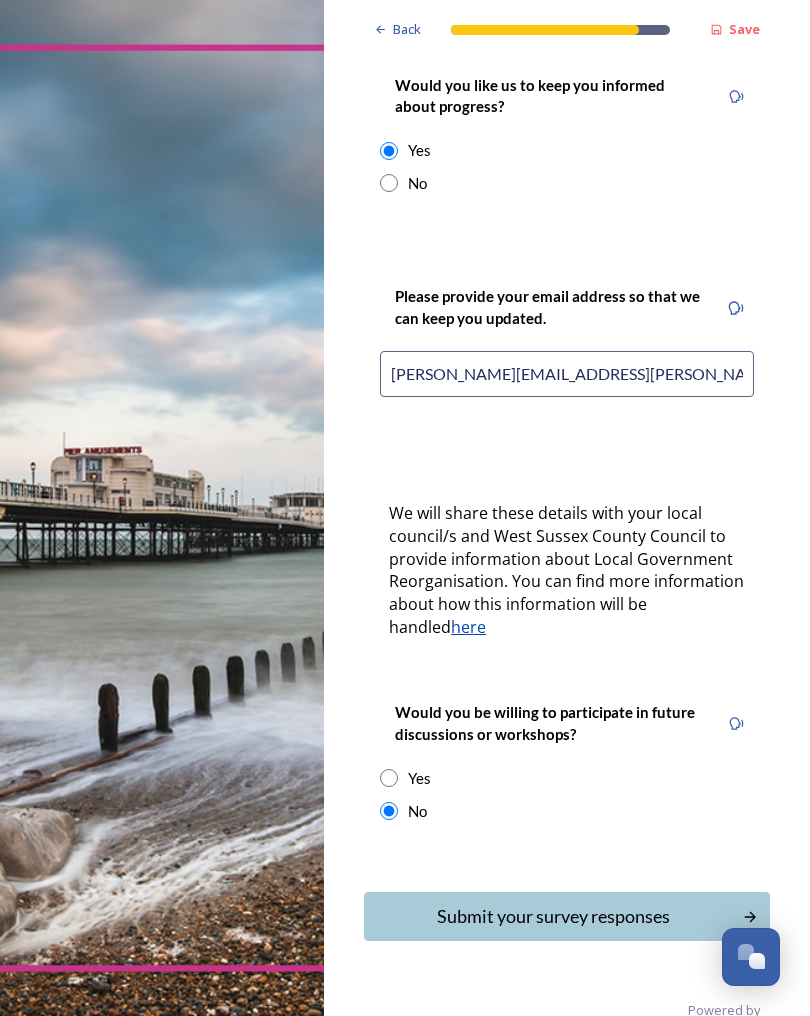 scroll, scrollTop: 384, scrollLeft: 0, axis: vertical 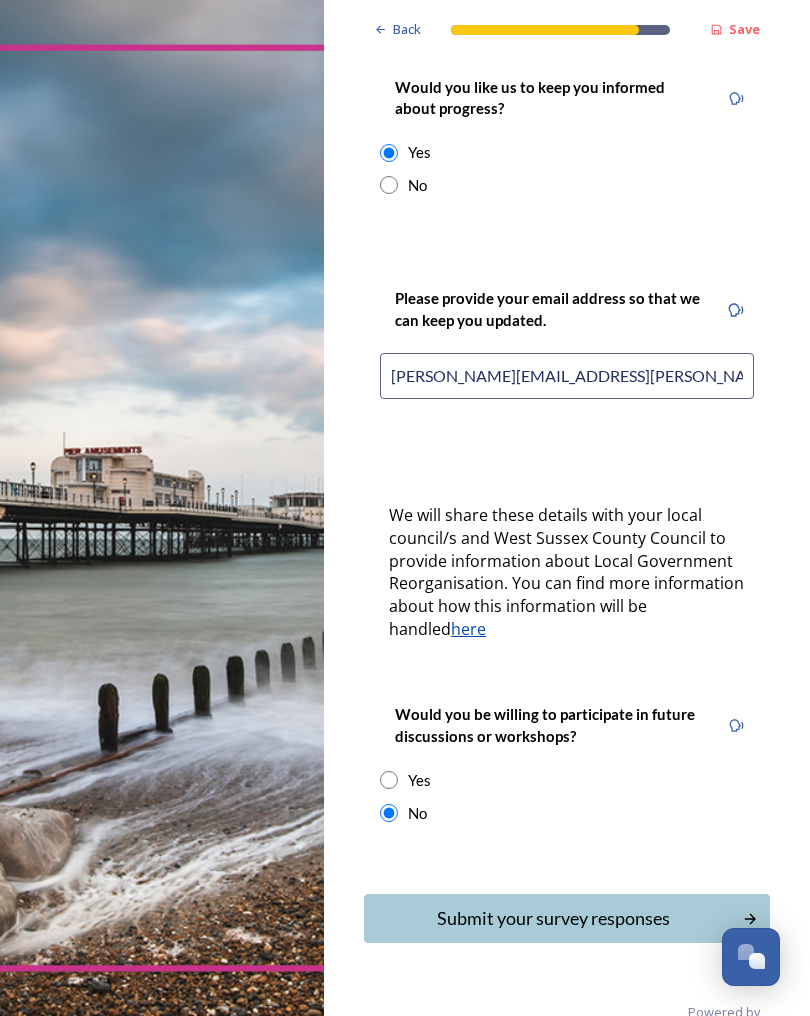 click on "Submit your survey responses" at bounding box center [553, 918] 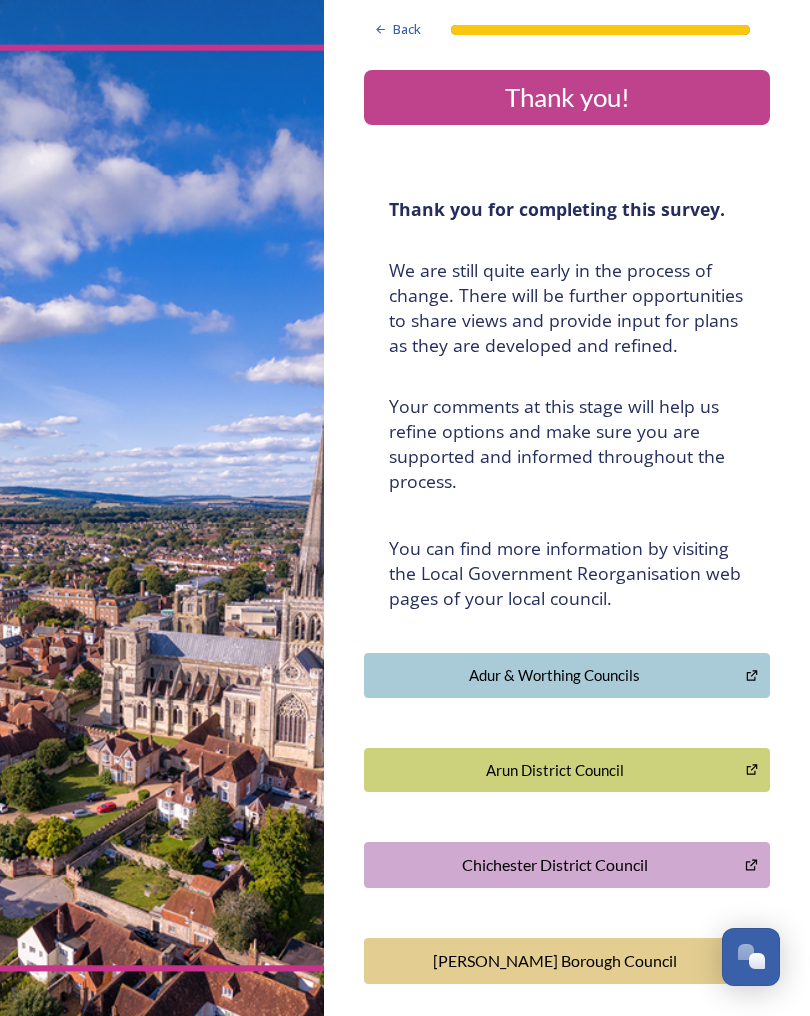 click on "Adur & Worthing Councils" at bounding box center [567, 675] 